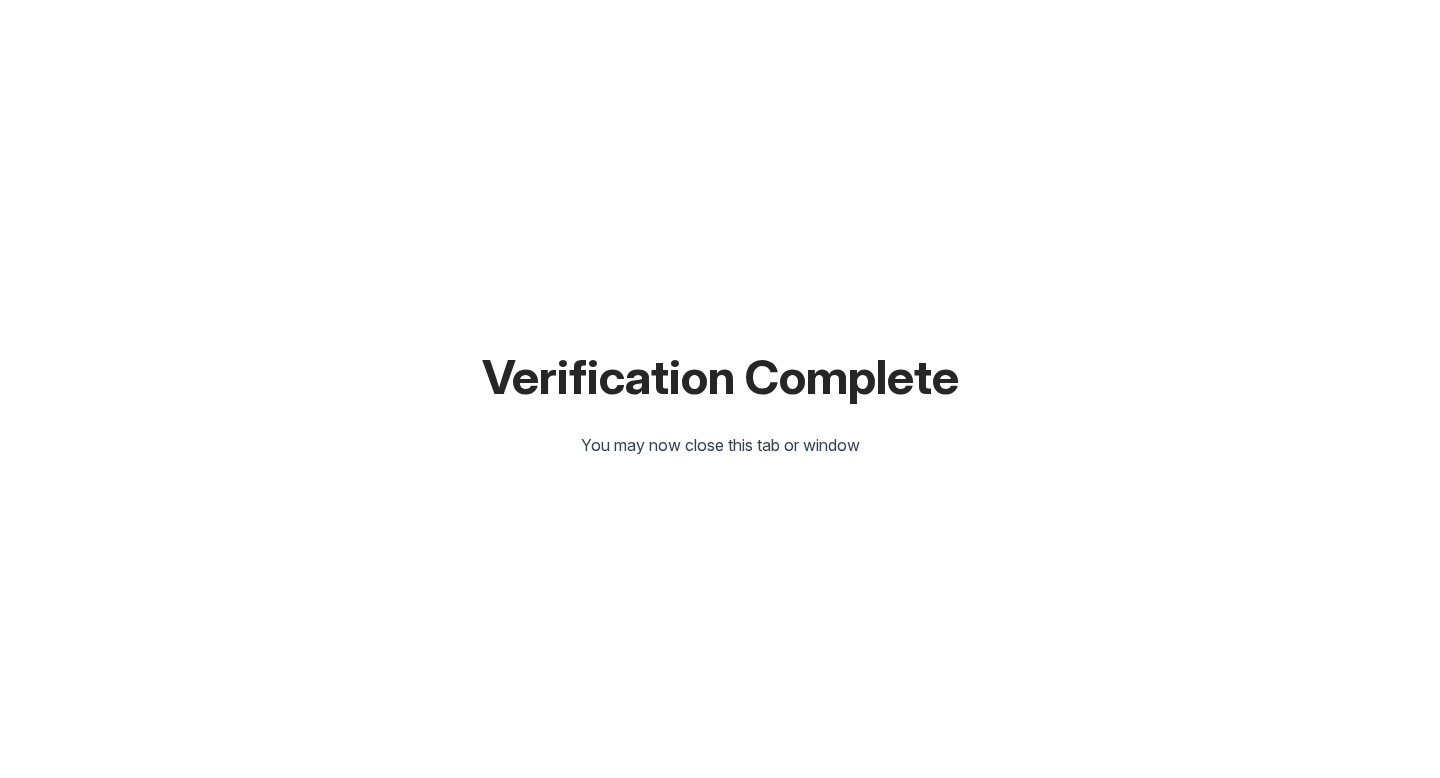scroll, scrollTop: 0, scrollLeft: 0, axis: both 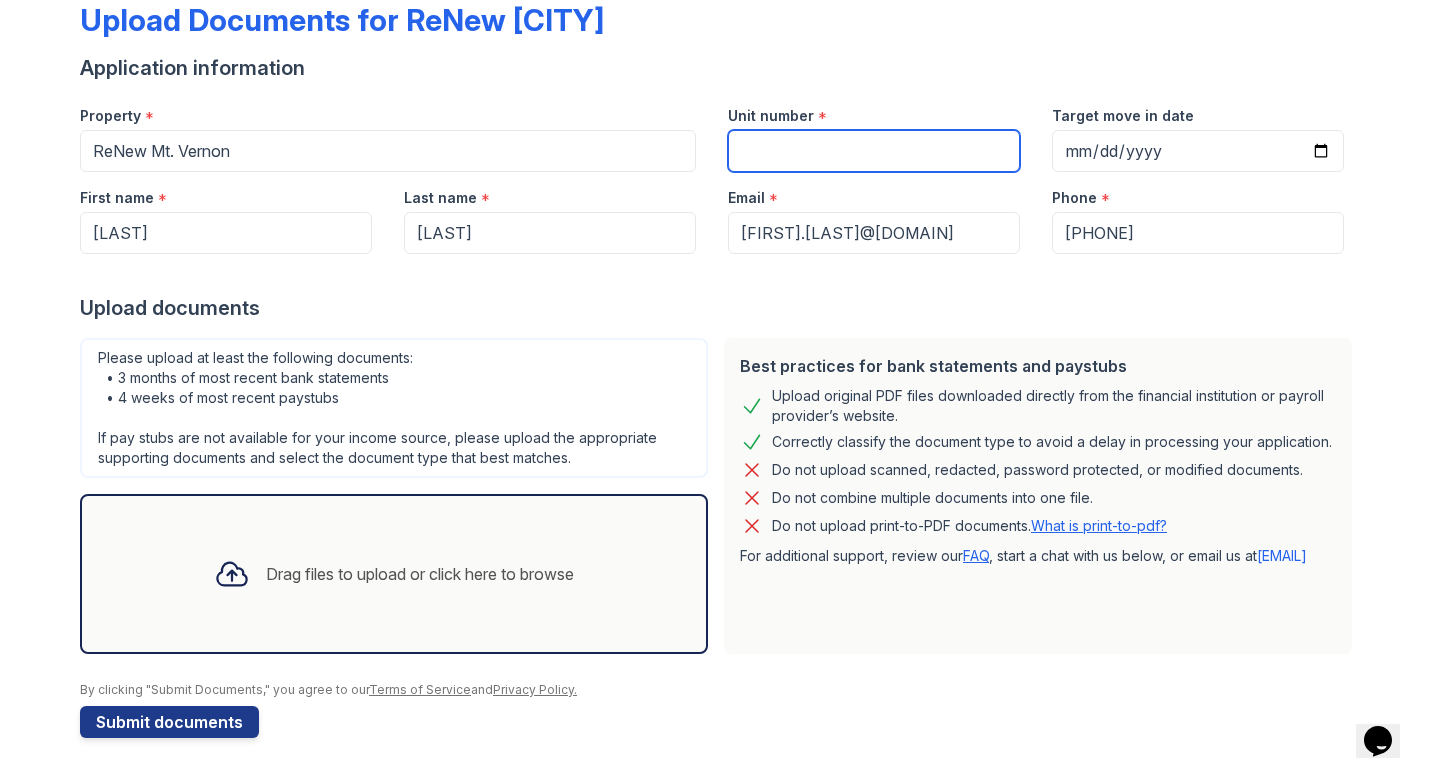 click on "Unit number" at bounding box center (874, 151) 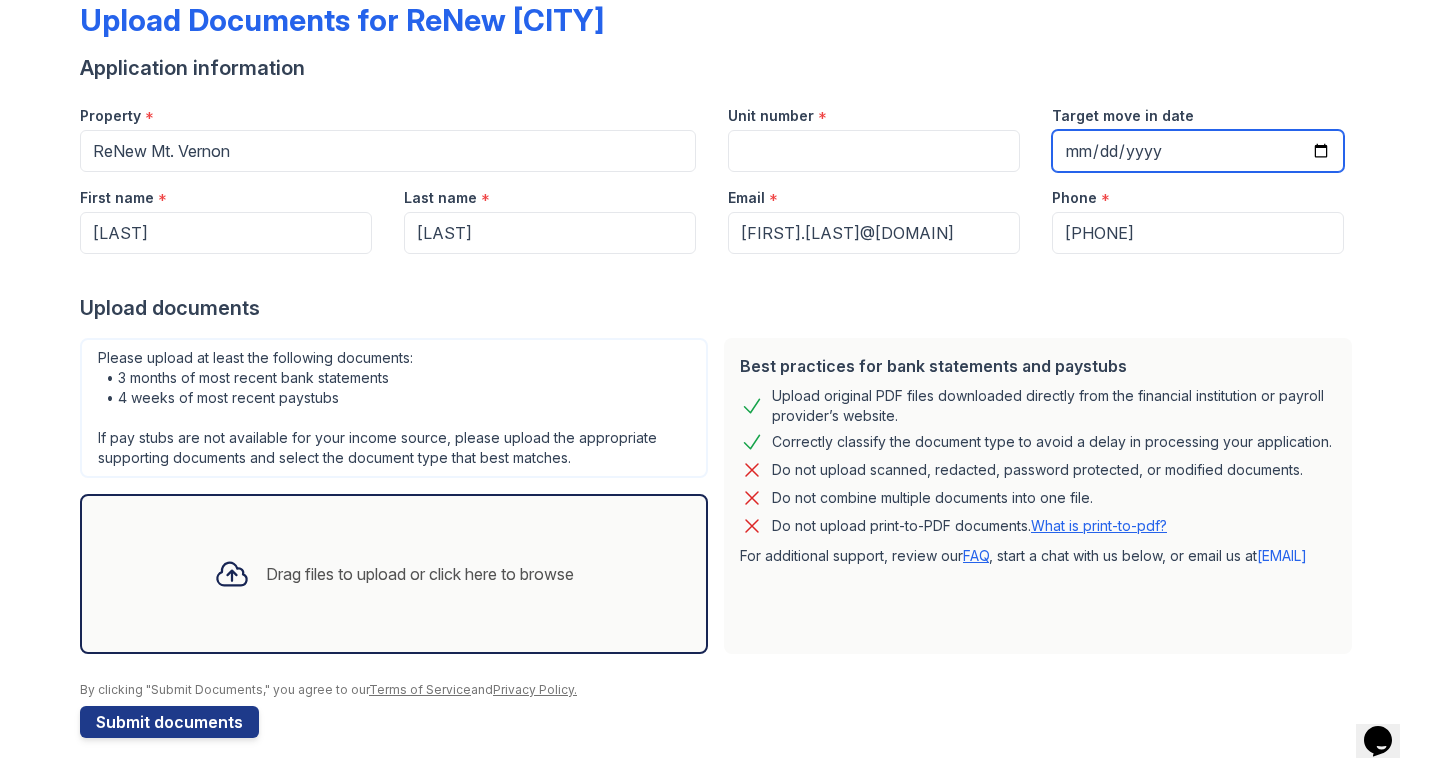 click on "Target move in date" at bounding box center [1198, 151] 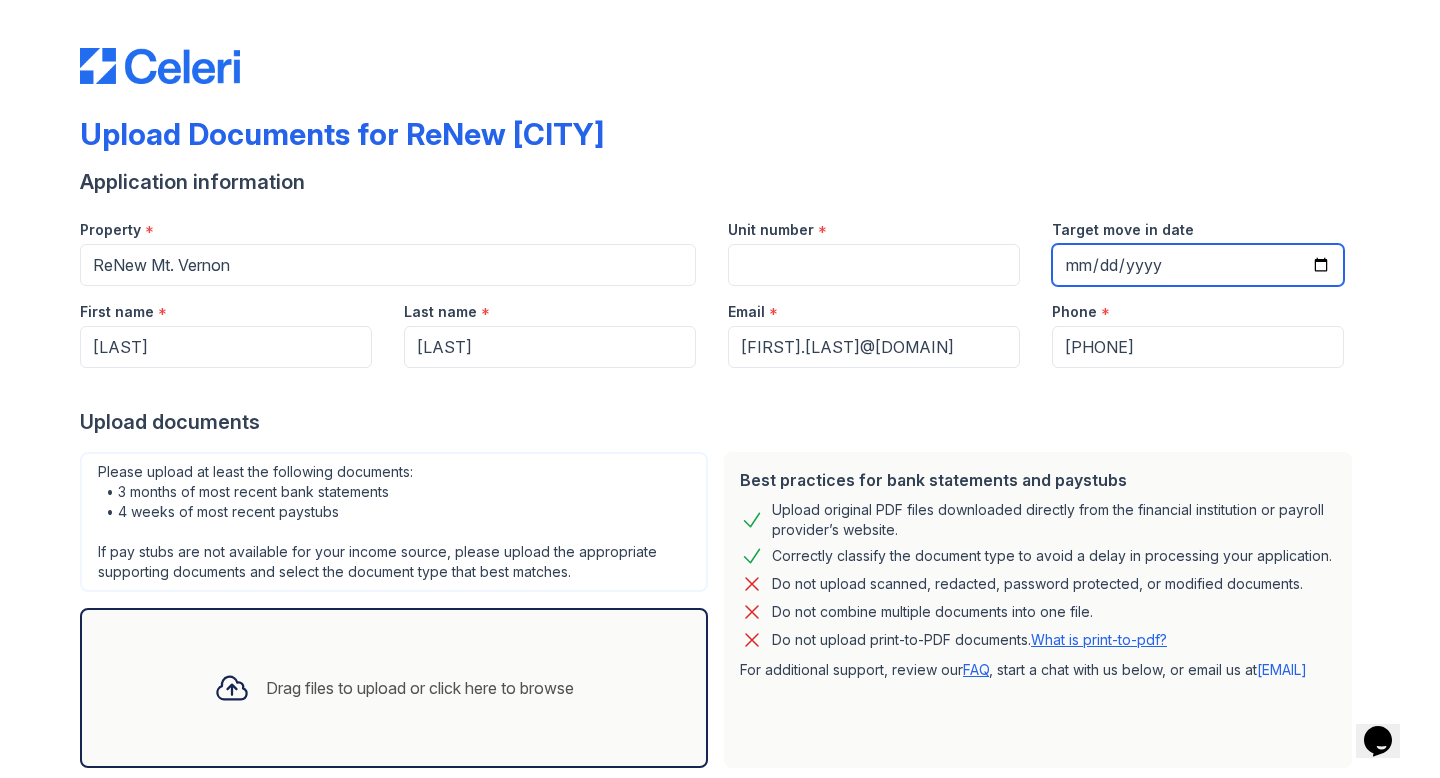 scroll, scrollTop: 114, scrollLeft: 0, axis: vertical 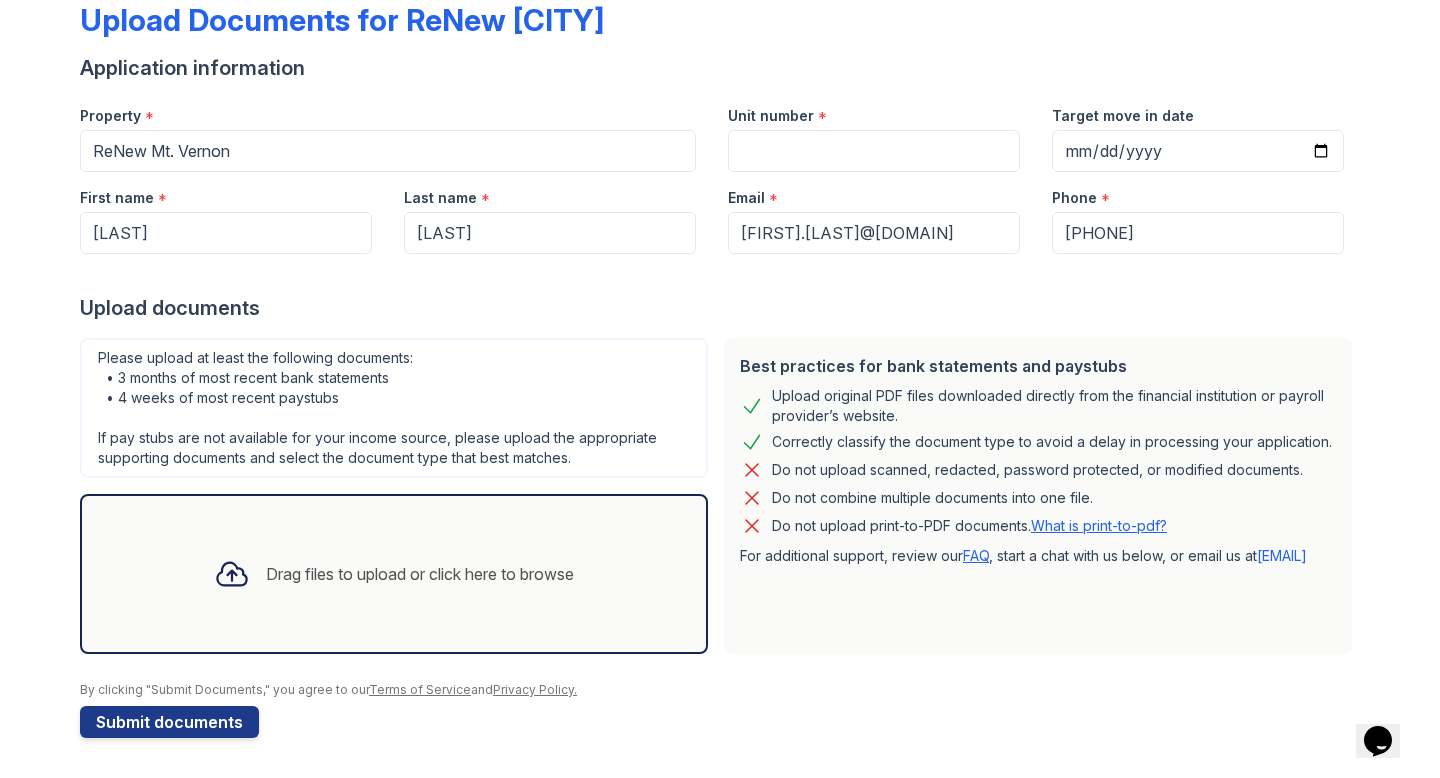 click 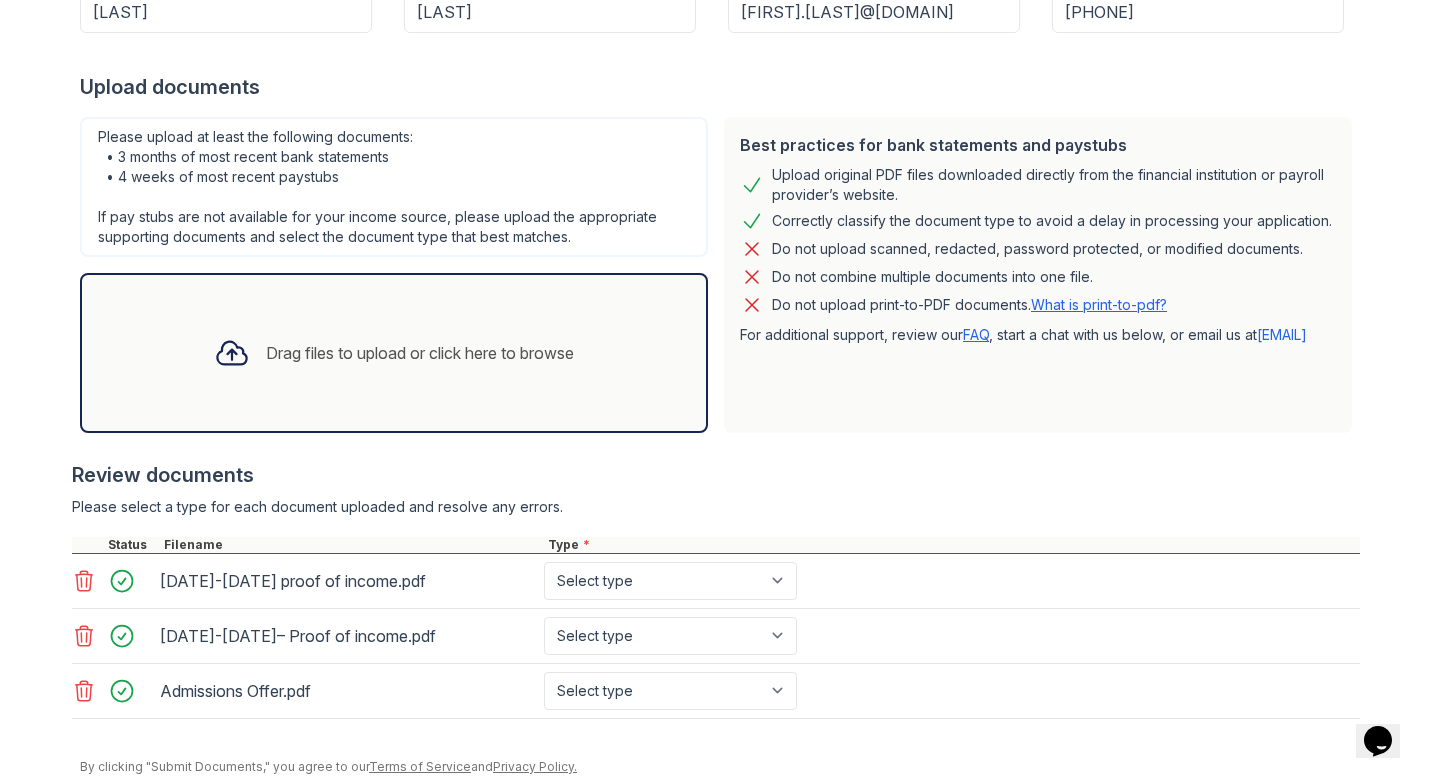 scroll, scrollTop: 412, scrollLeft: 0, axis: vertical 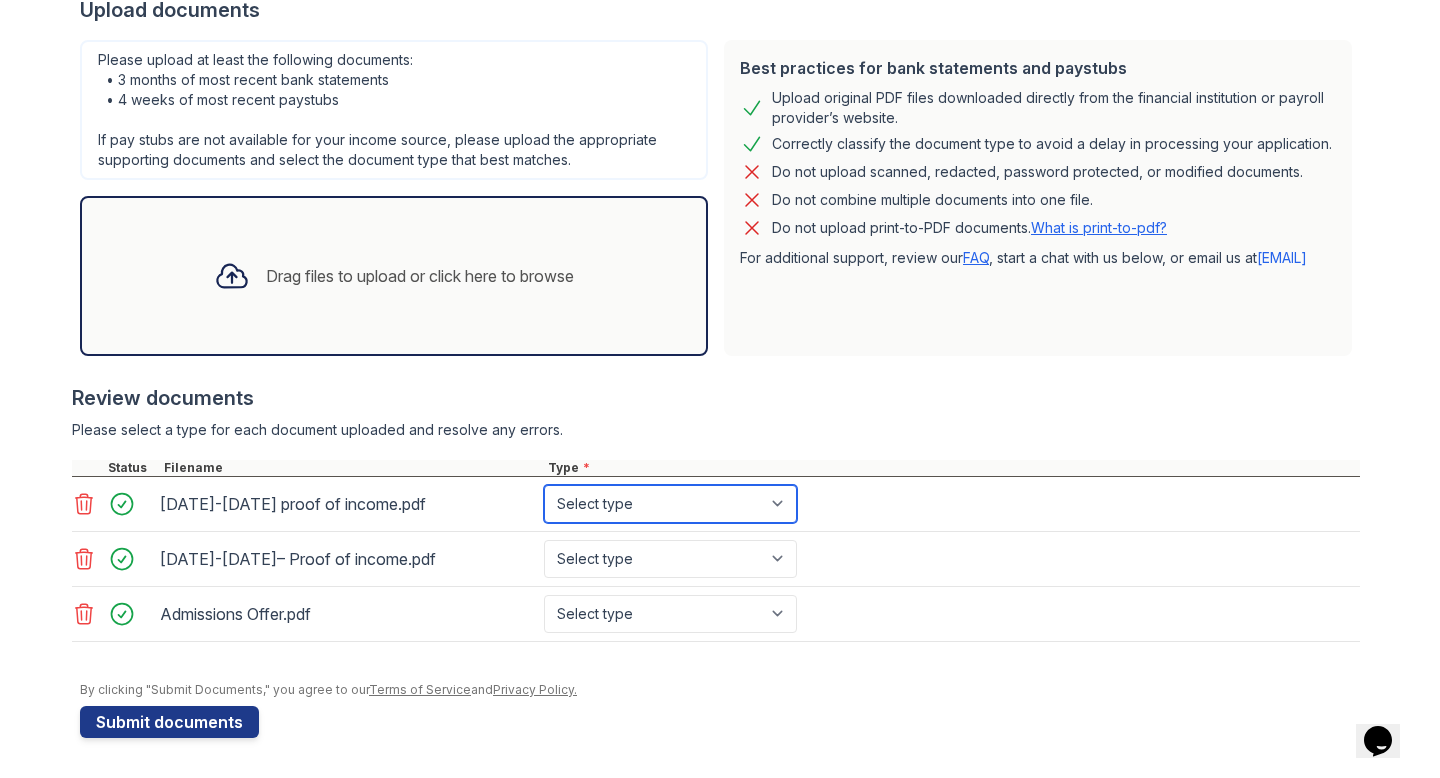 click on "Select type
Paystub
Bank Statement
Offer Letter
Tax Documents
Benefit Award Letter
Investment Account Statement
Other" at bounding box center [670, 504] 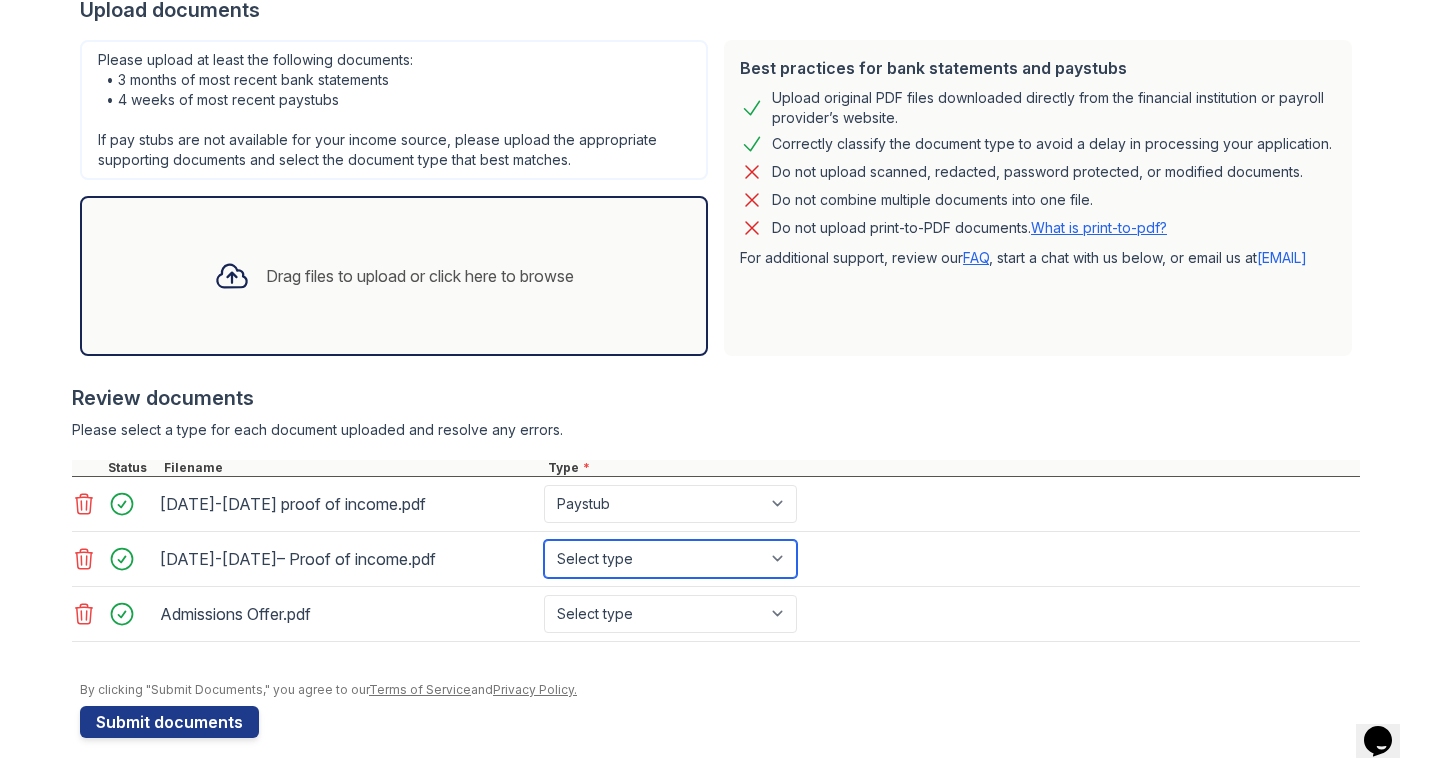 click on "Select type
Paystub
Bank Statement
Offer Letter
Tax Documents
Benefit Award Letter
Investment Account Statement
Other" at bounding box center [670, 559] 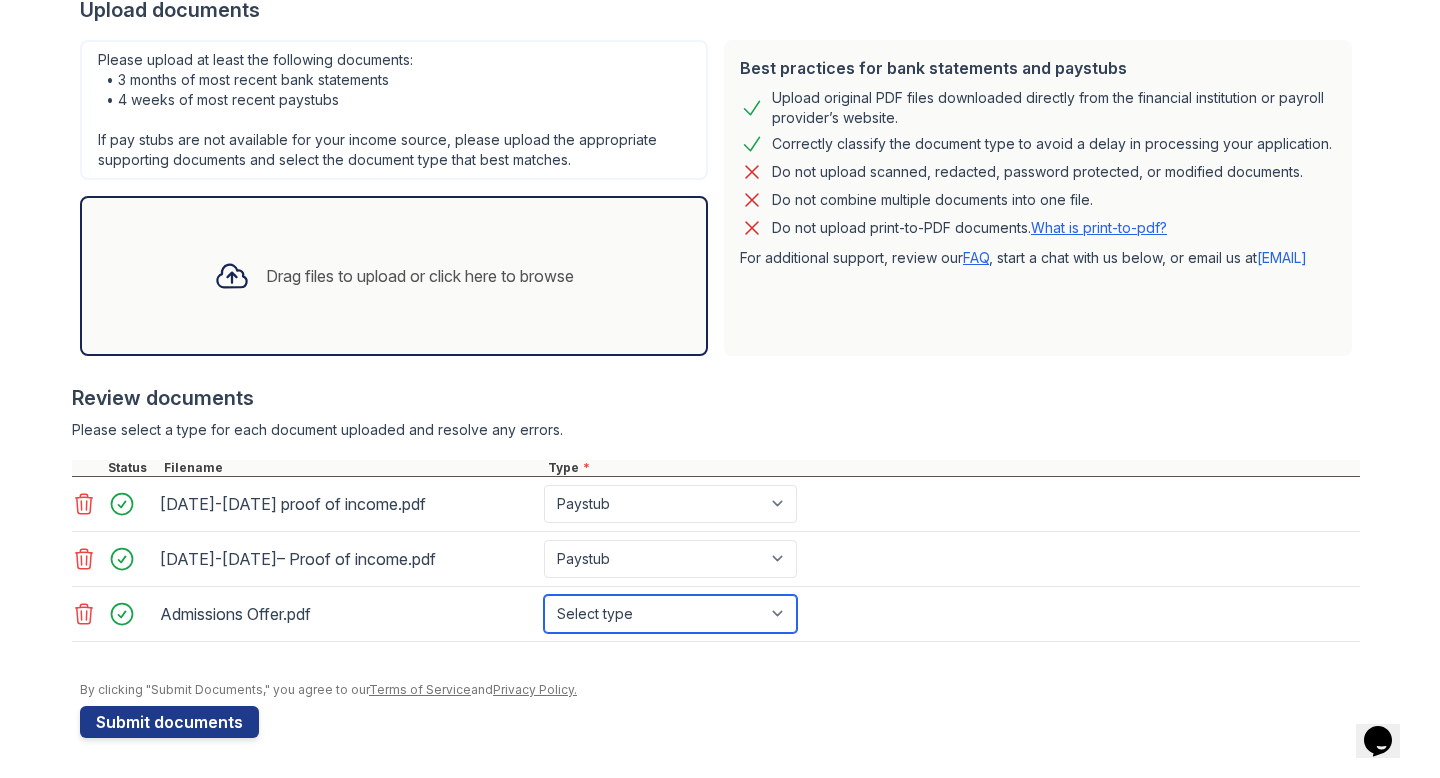 click on "Select type
Paystub
Bank Statement
Offer Letter
Tax Documents
Benefit Award Letter
Investment Account Statement
Other" at bounding box center (670, 614) 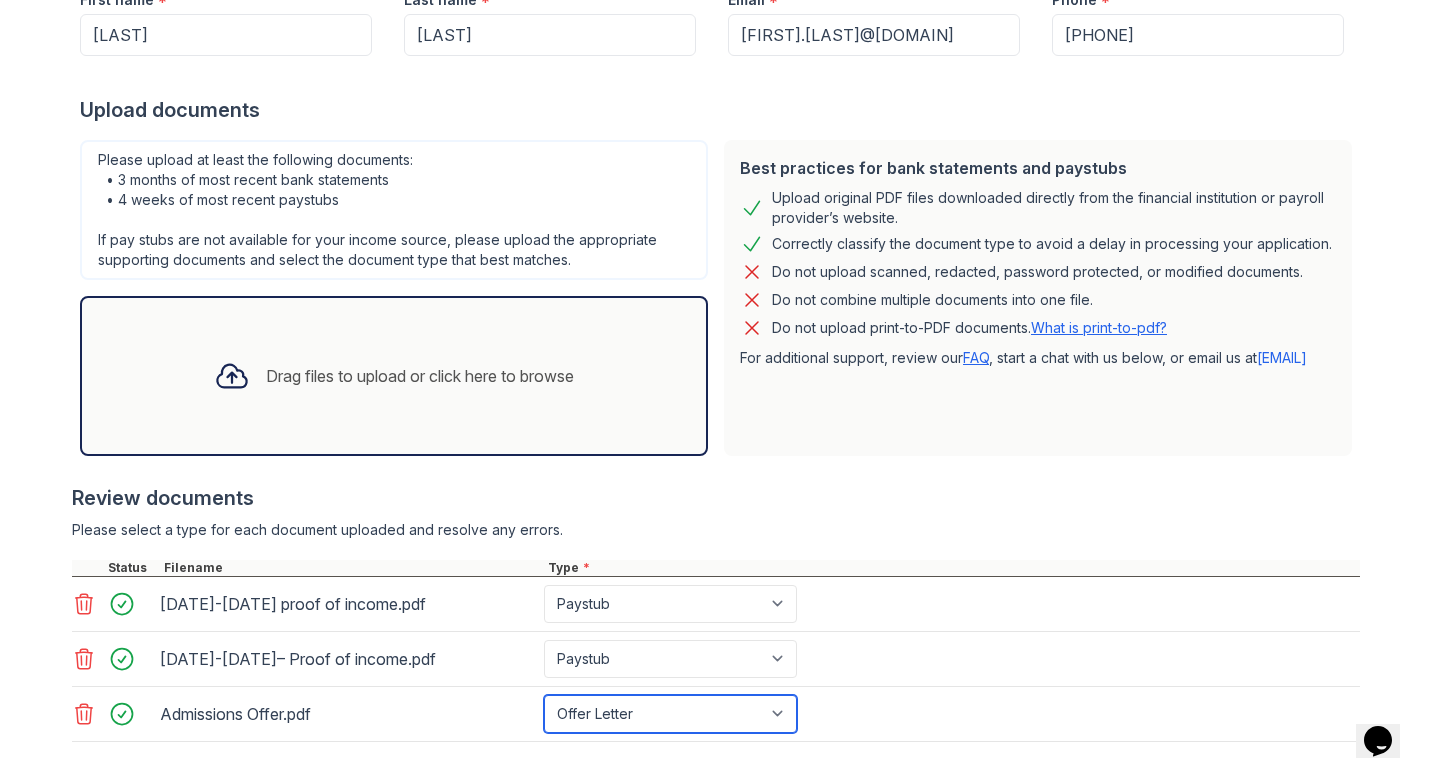 scroll, scrollTop: 285, scrollLeft: 0, axis: vertical 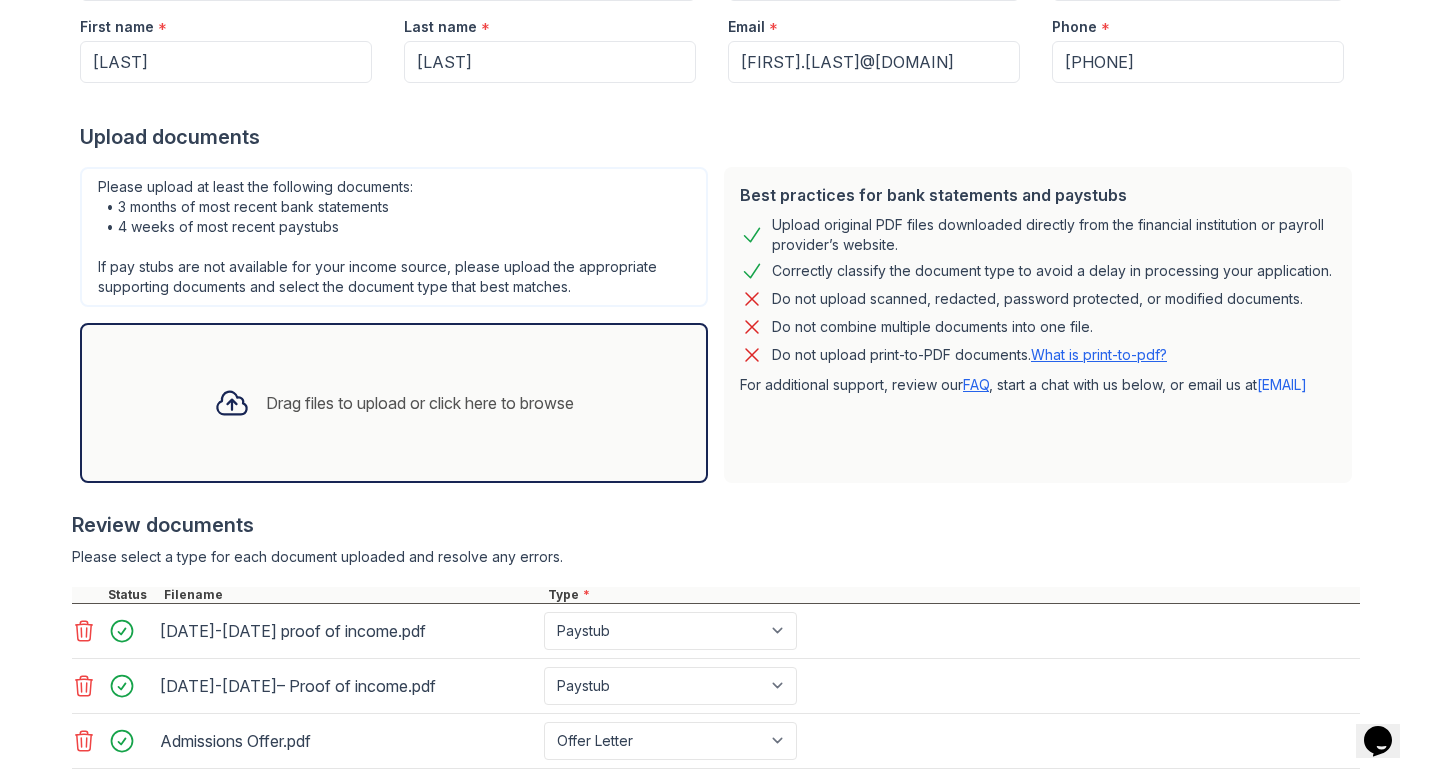 click on "Drag files to upload or click here to browse" at bounding box center [394, 403] 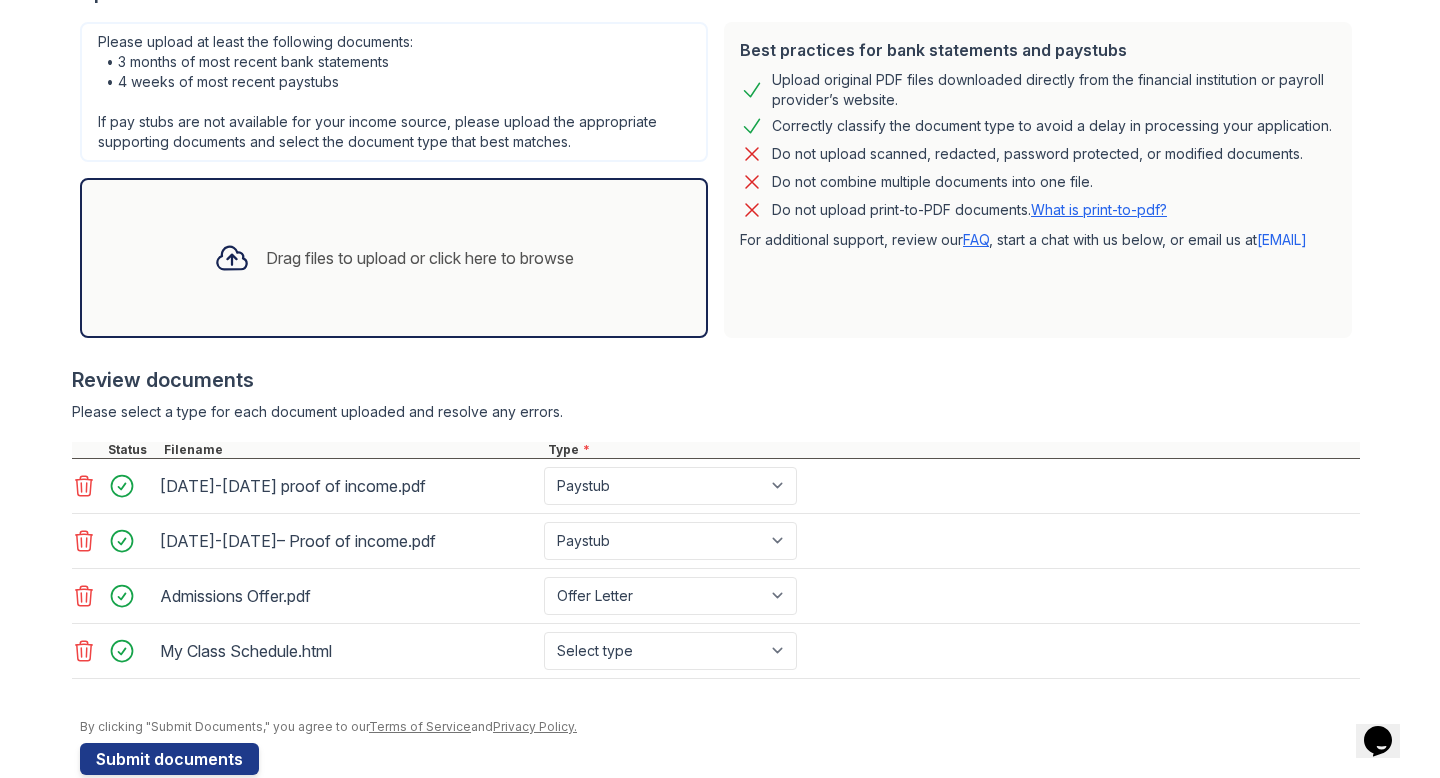 scroll, scrollTop: 467, scrollLeft: 0, axis: vertical 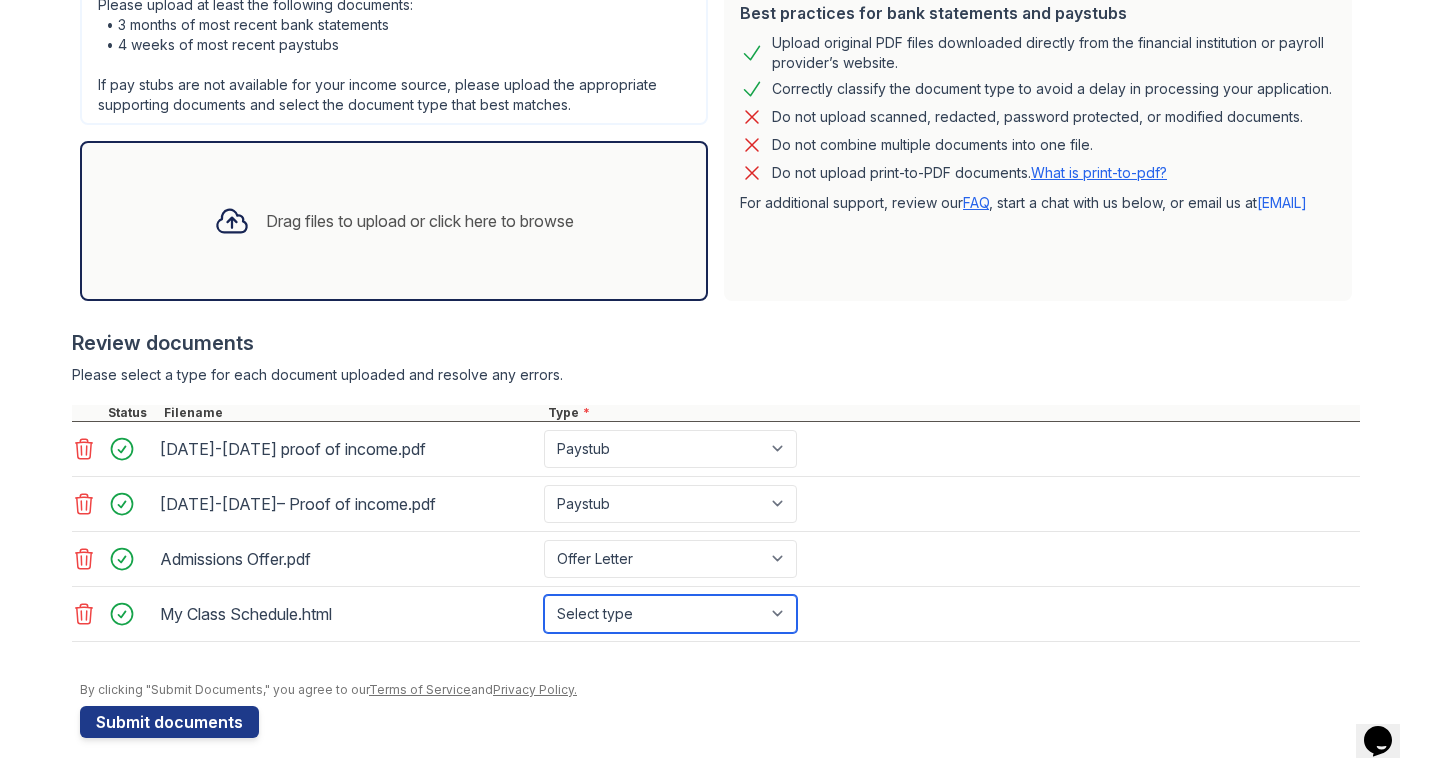 click on "Select type
Paystub
Bank Statement
Offer Letter
Tax Documents
Benefit Award Letter
Investment Account Statement
Other" at bounding box center [670, 614] 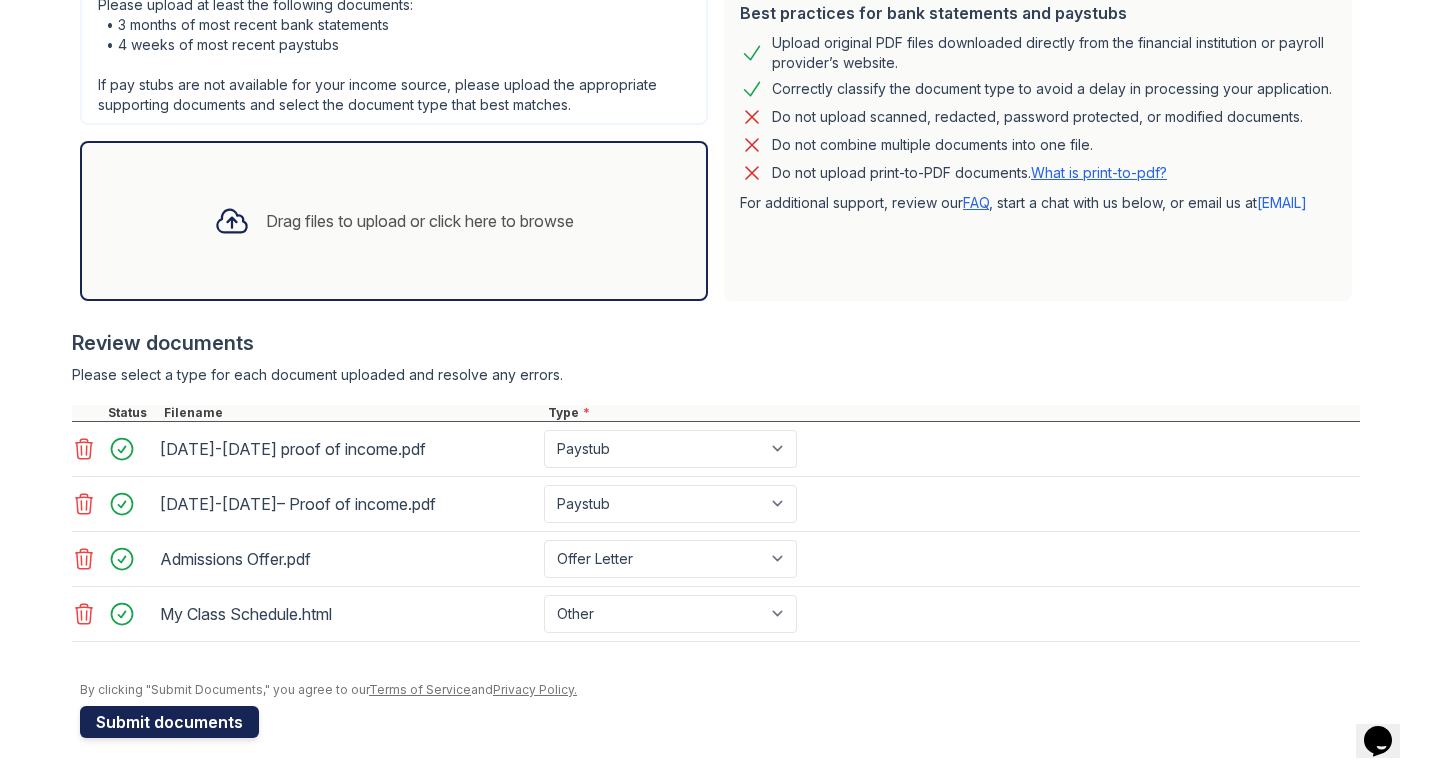 click on "Submit documents" at bounding box center [169, 722] 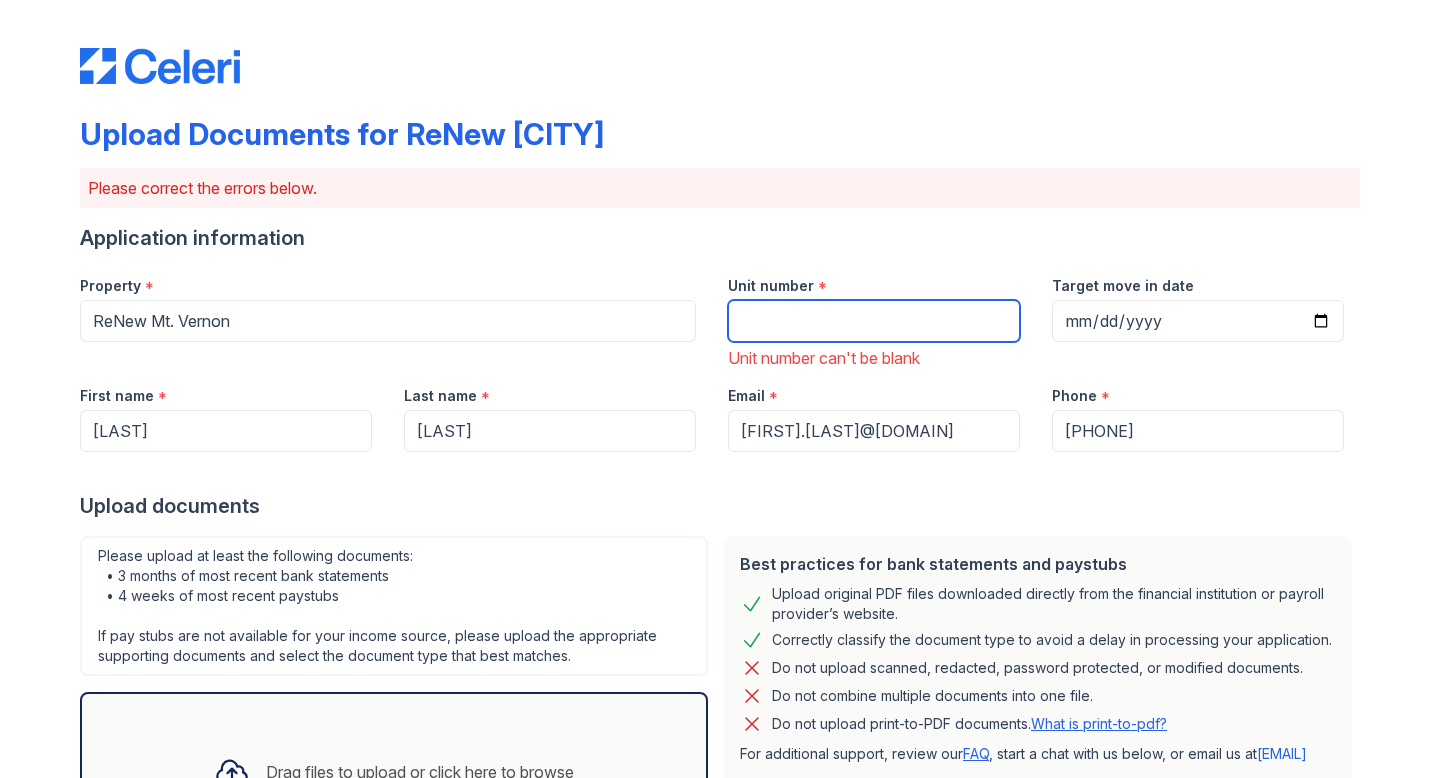 click on "Unit number" at bounding box center (874, 321) 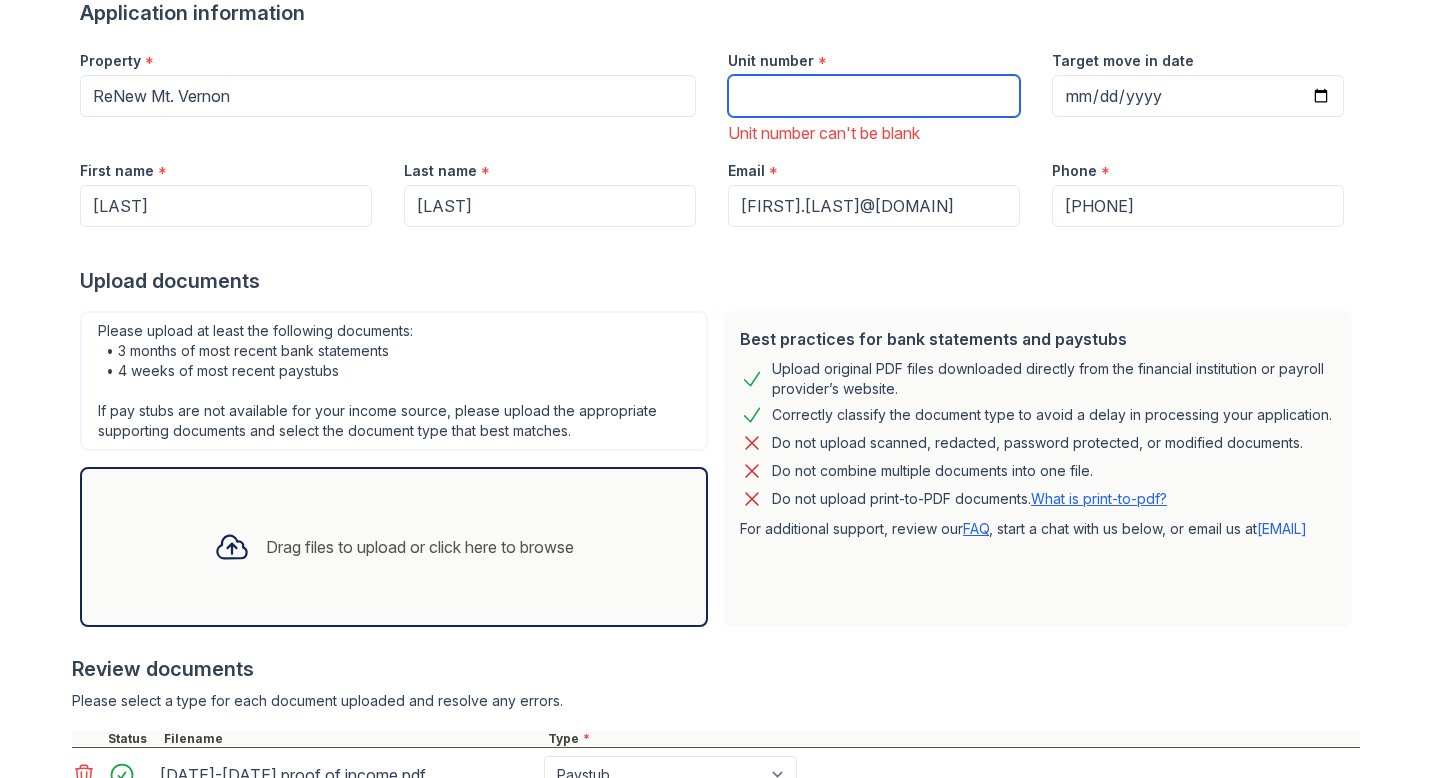 scroll, scrollTop: 166, scrollLeft: 0, axis: vertical 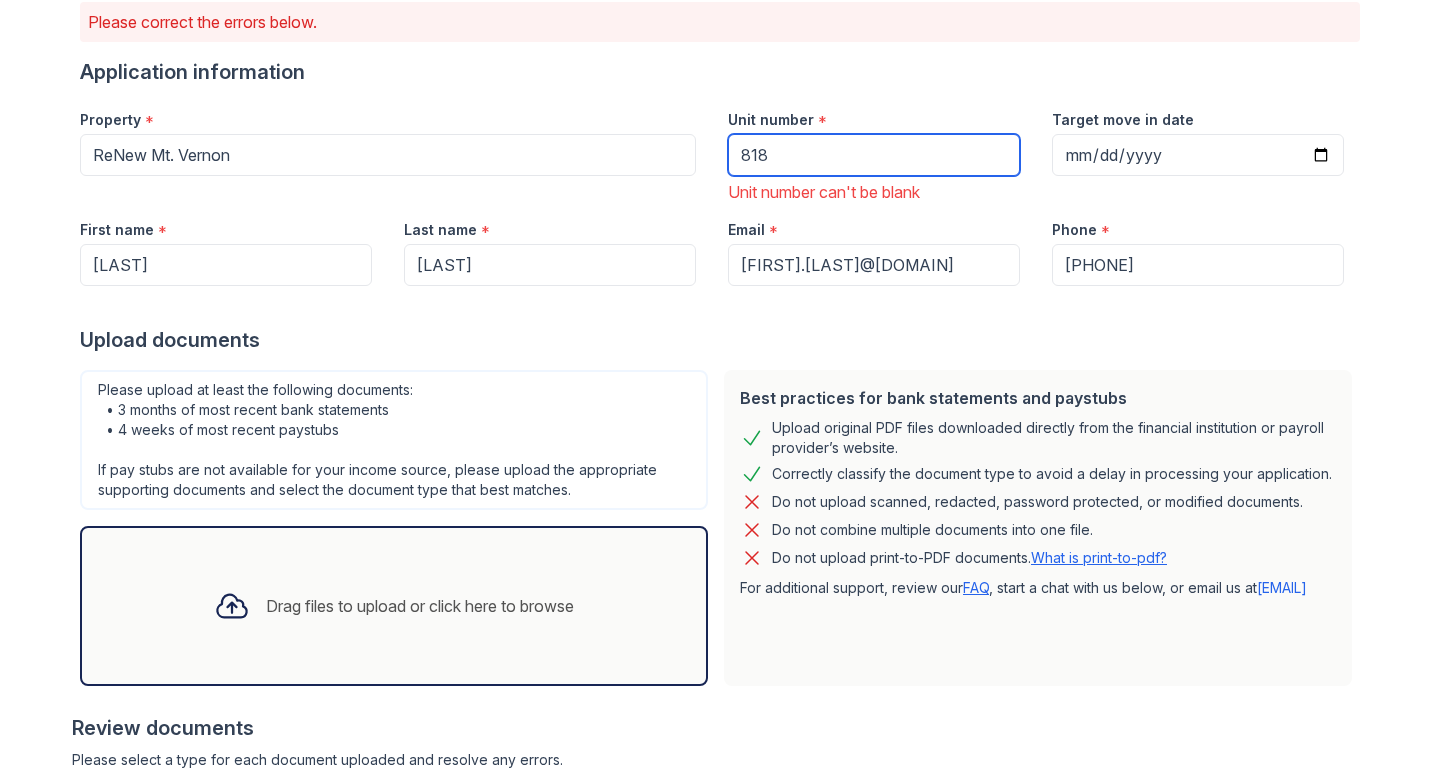 type on "818" 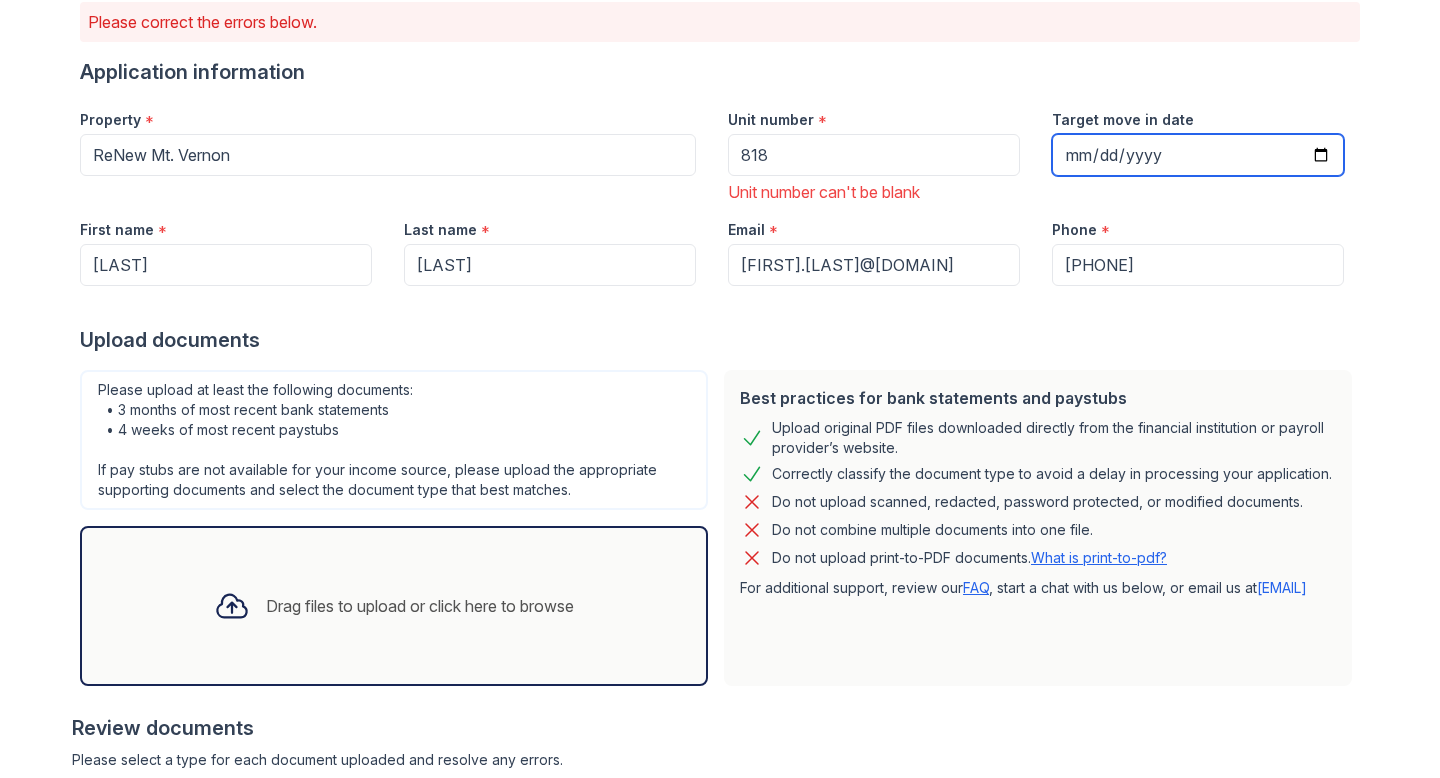 click on "Target move in date" at bounding box center [1198, 155] 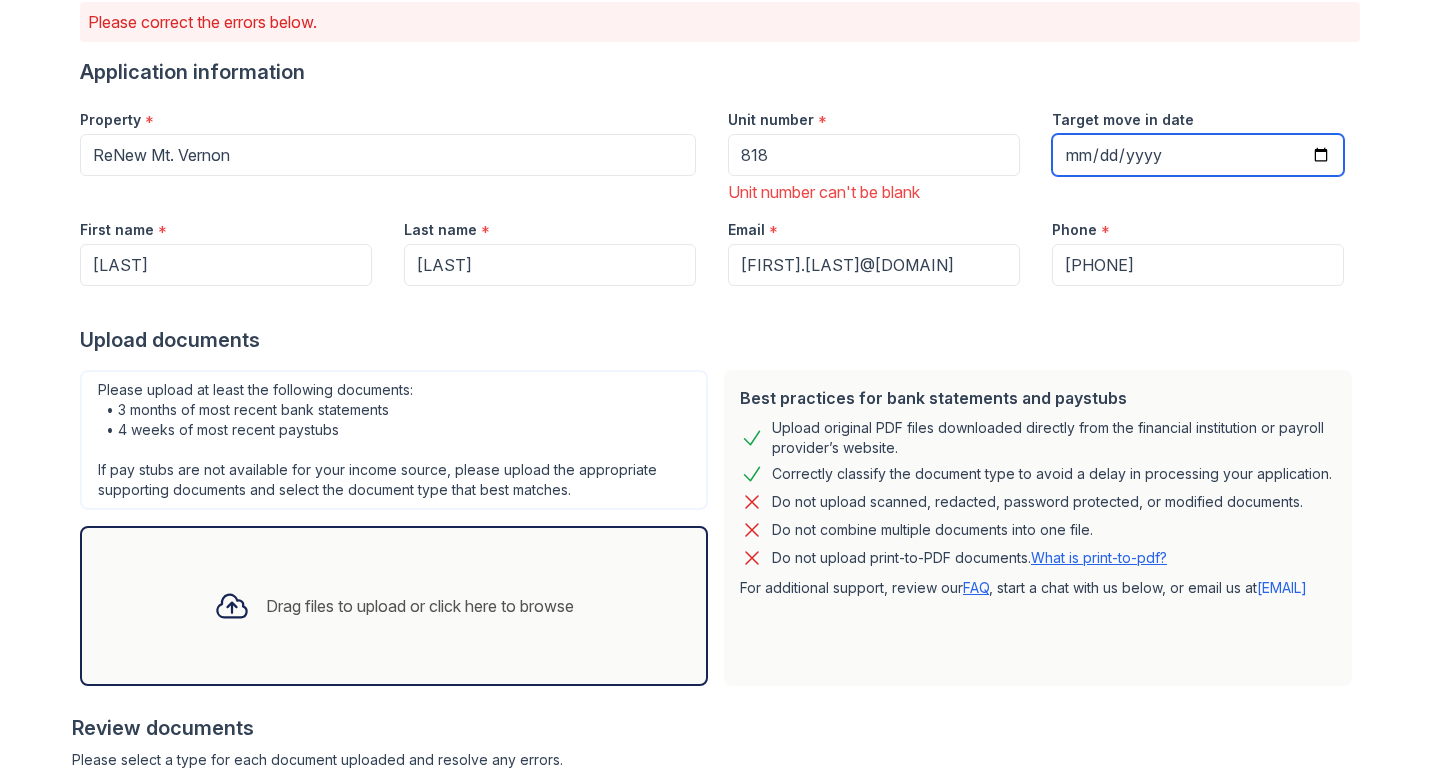 click on "Target move in date" at bounding box center [1198, 155] 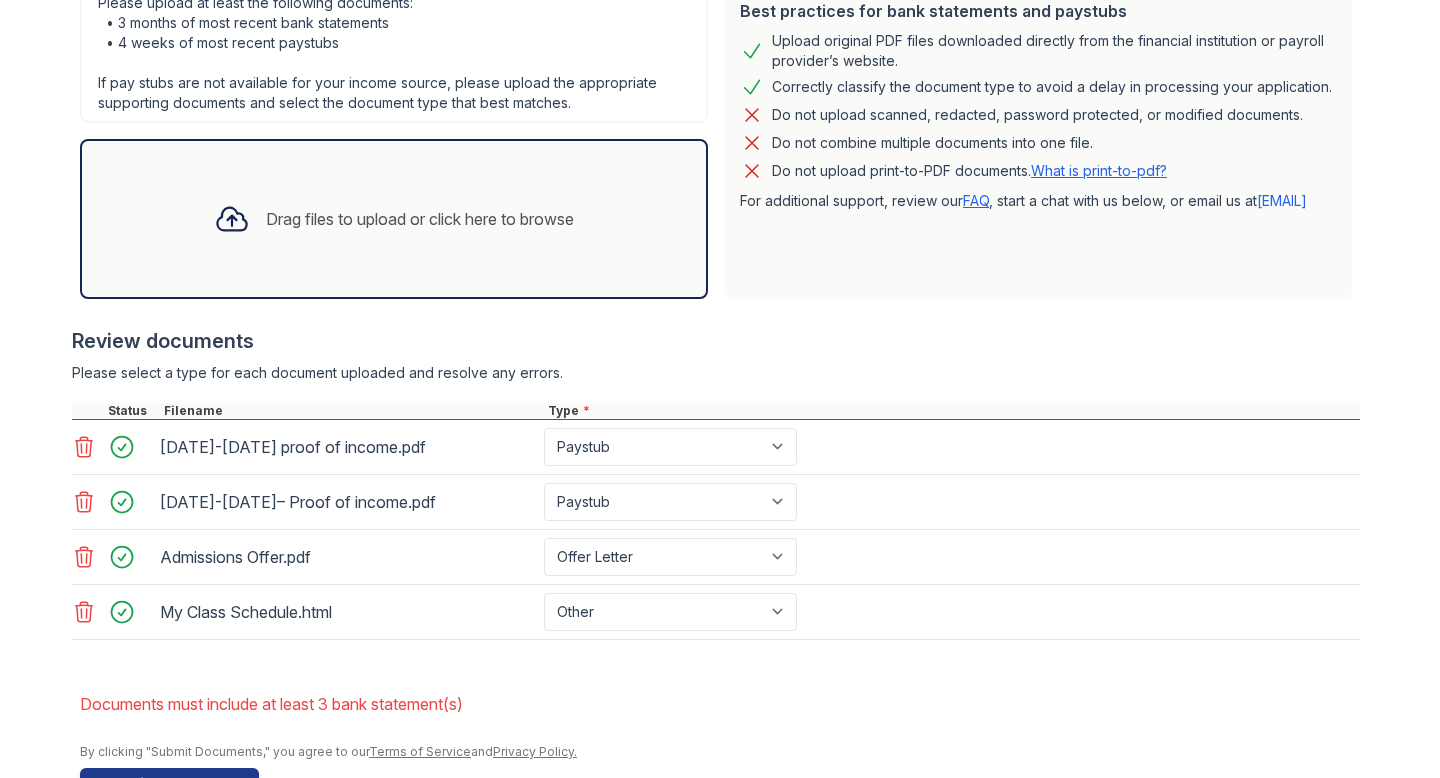 scroll, scrollTop: 615, scrollLeft: 0, axis: vertical 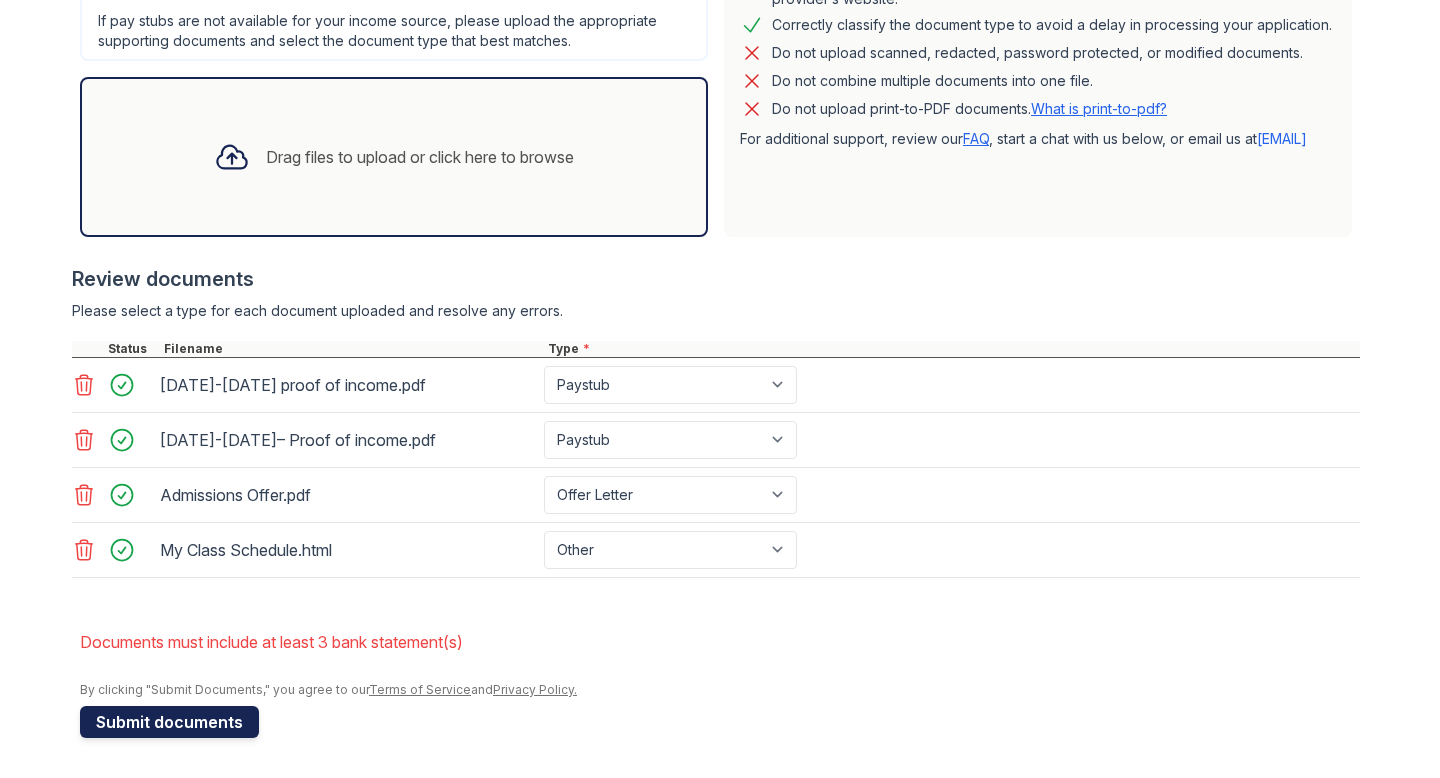 click on "Submit documents" at bounding box center [169, 722] 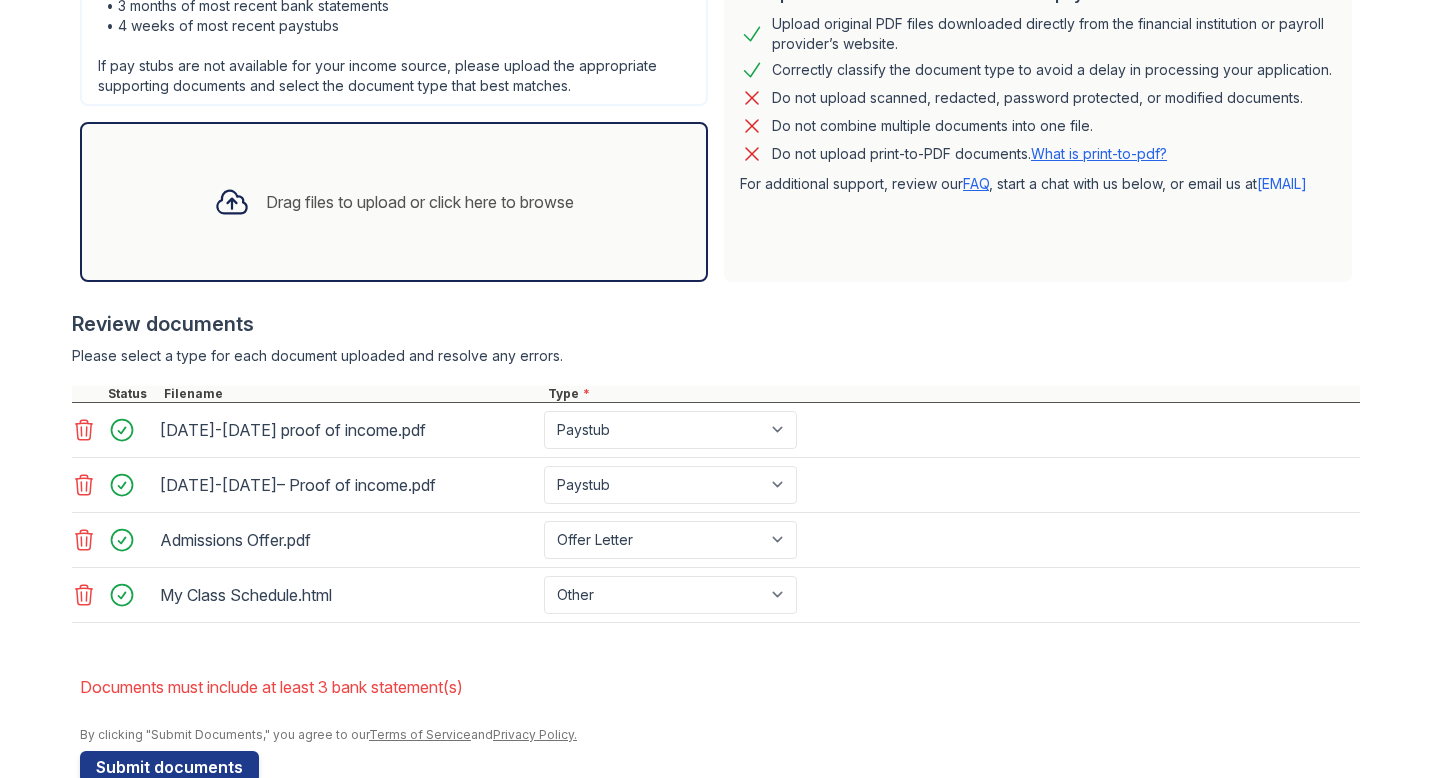 scroll, scrollTop: 587, scrollLeft: 0, axis: vertical 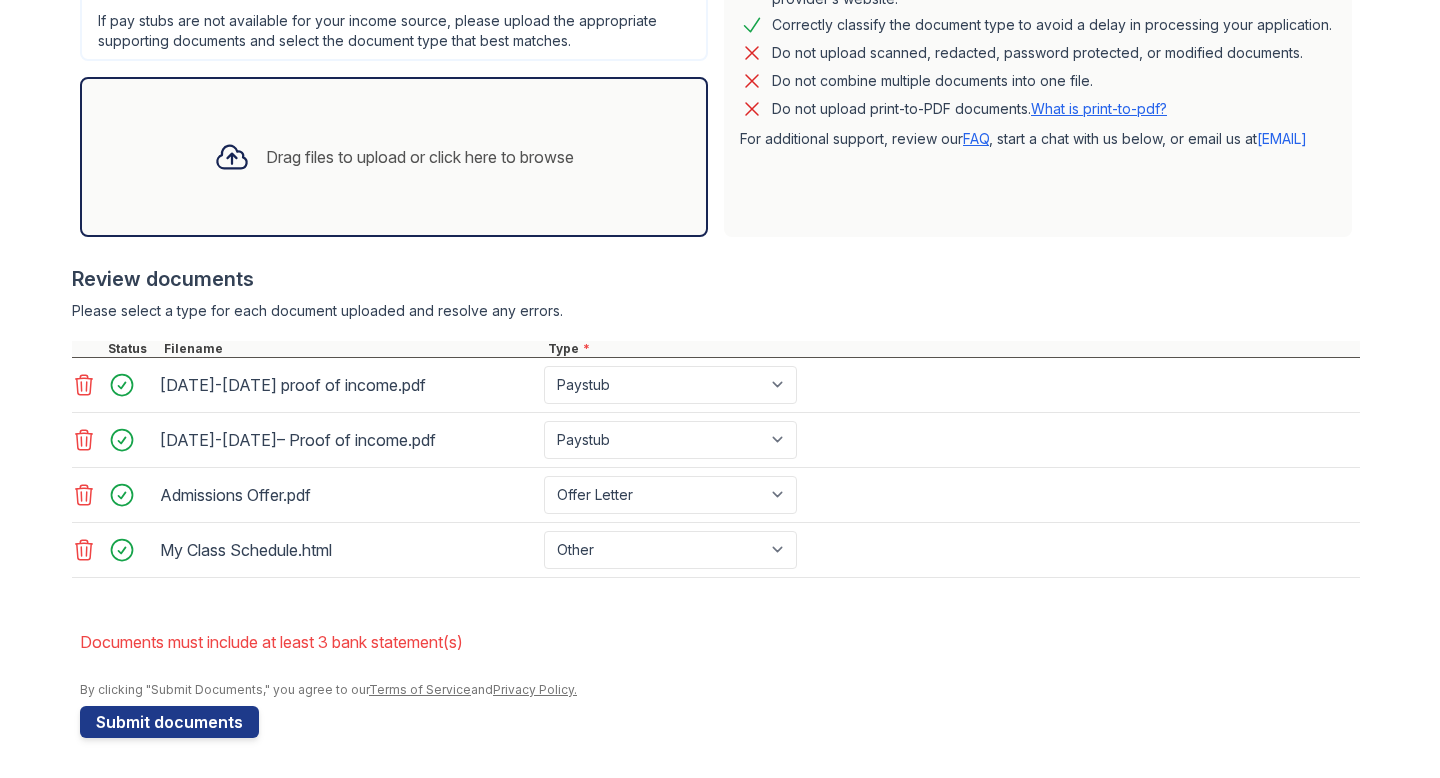 click 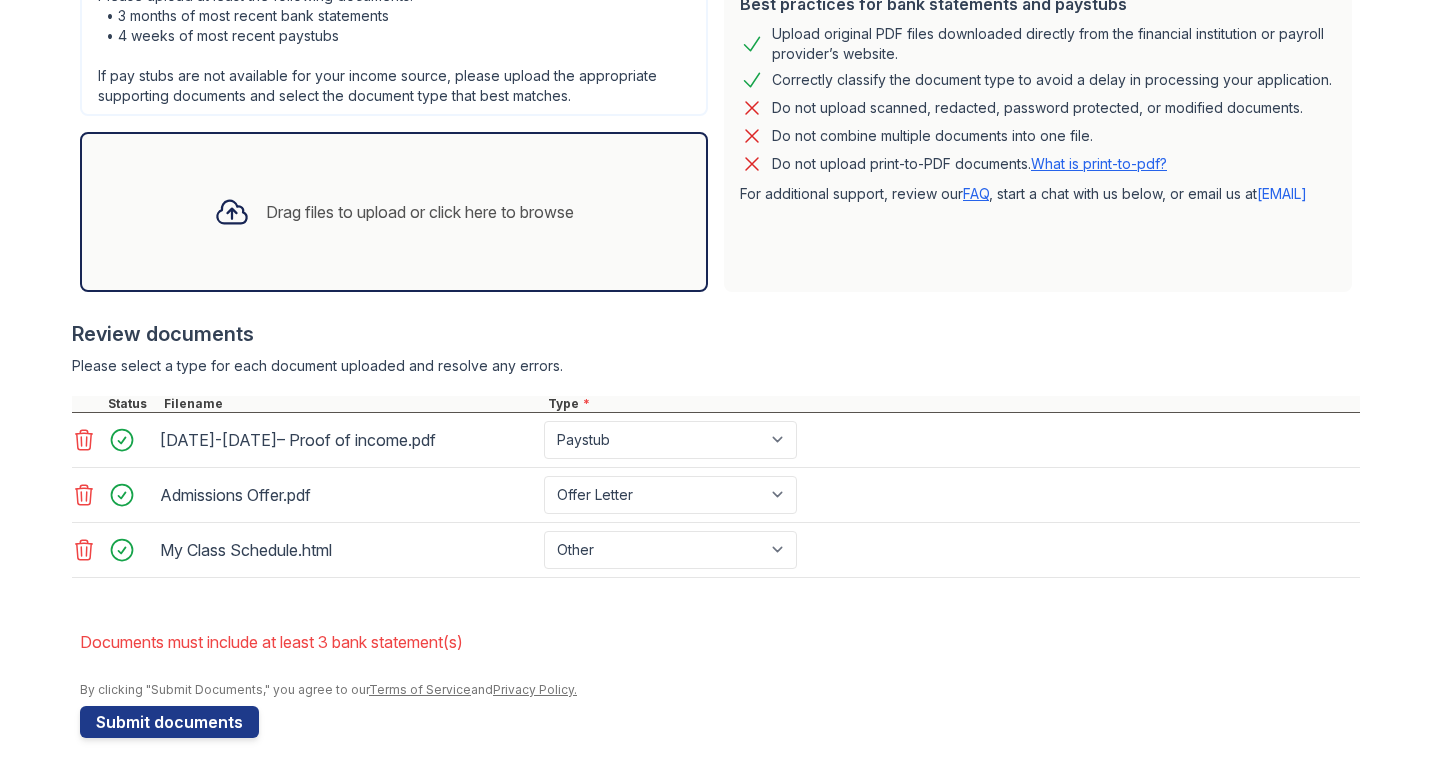 click 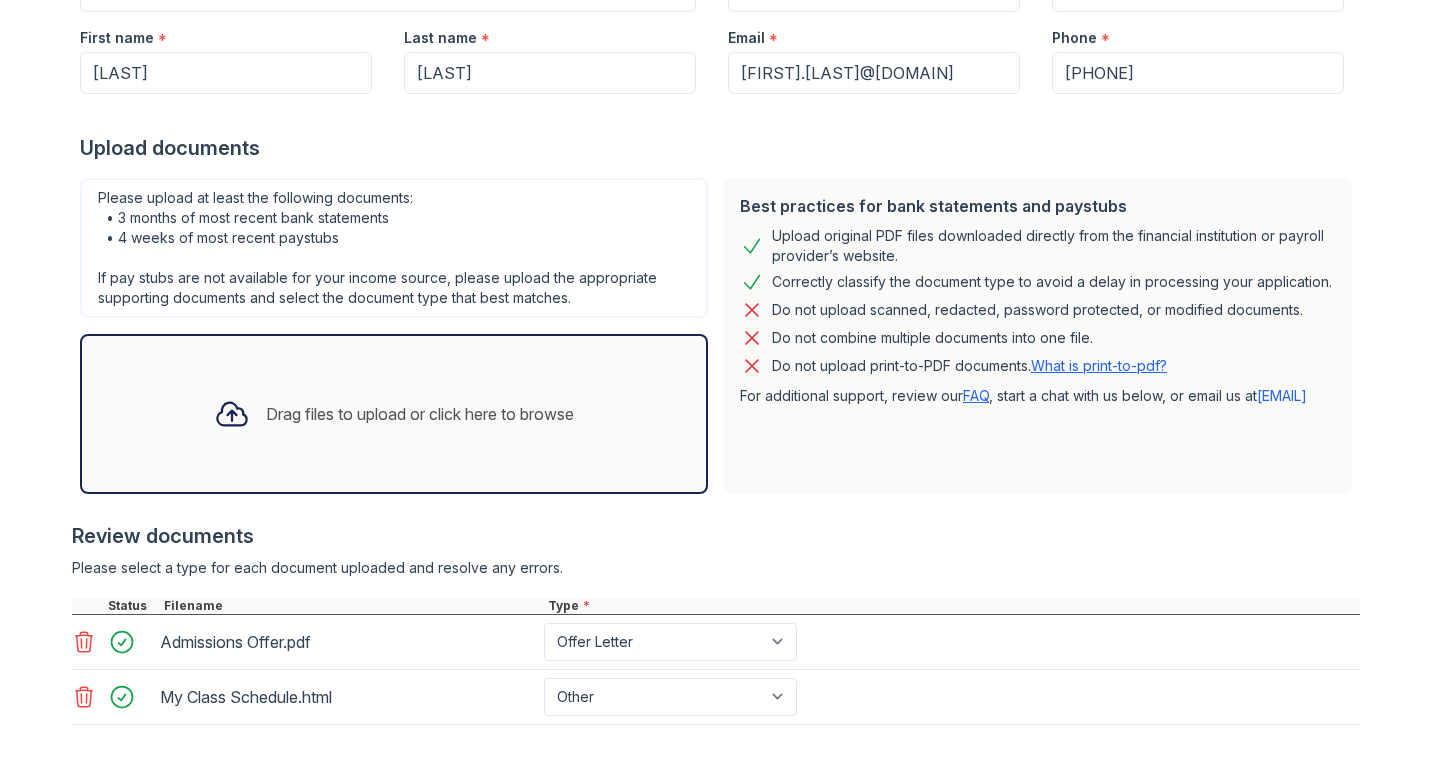 scroll, scrollTop: 296, scrollLeft: 0, axis: vertical 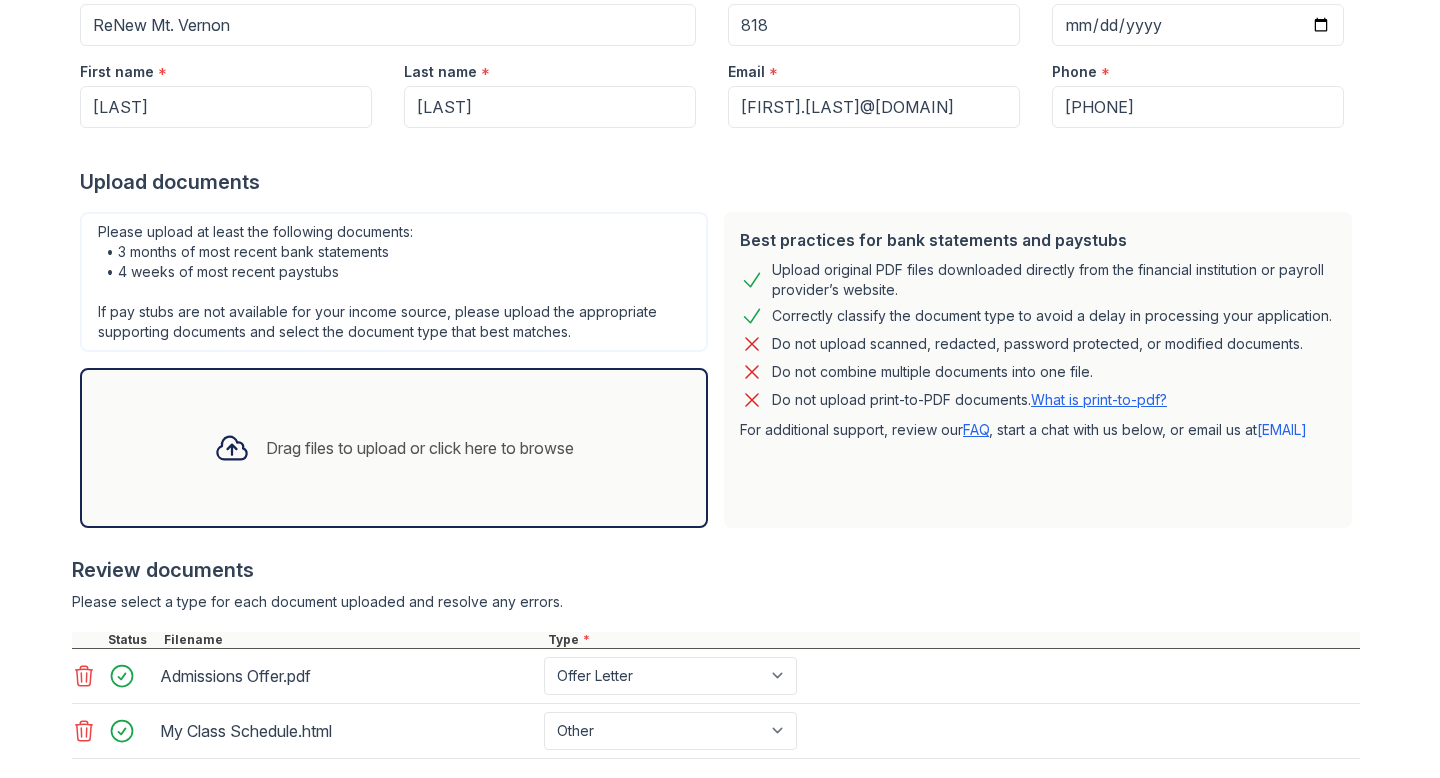 click on "Drag files to upload or click here to browse" at bounding box center (394, 448) 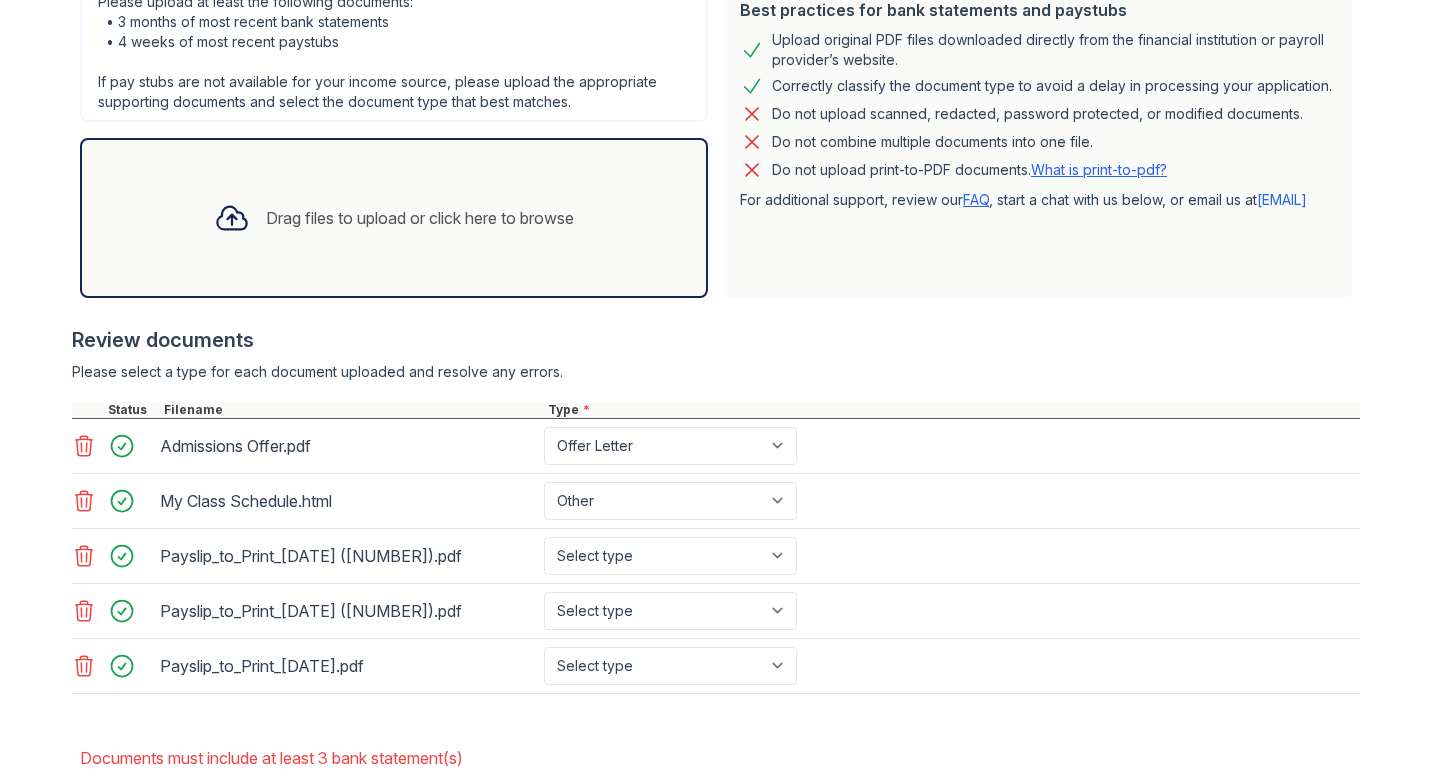 scroll, scrollTop: 506, scrollLeft: 0, axis: vertical 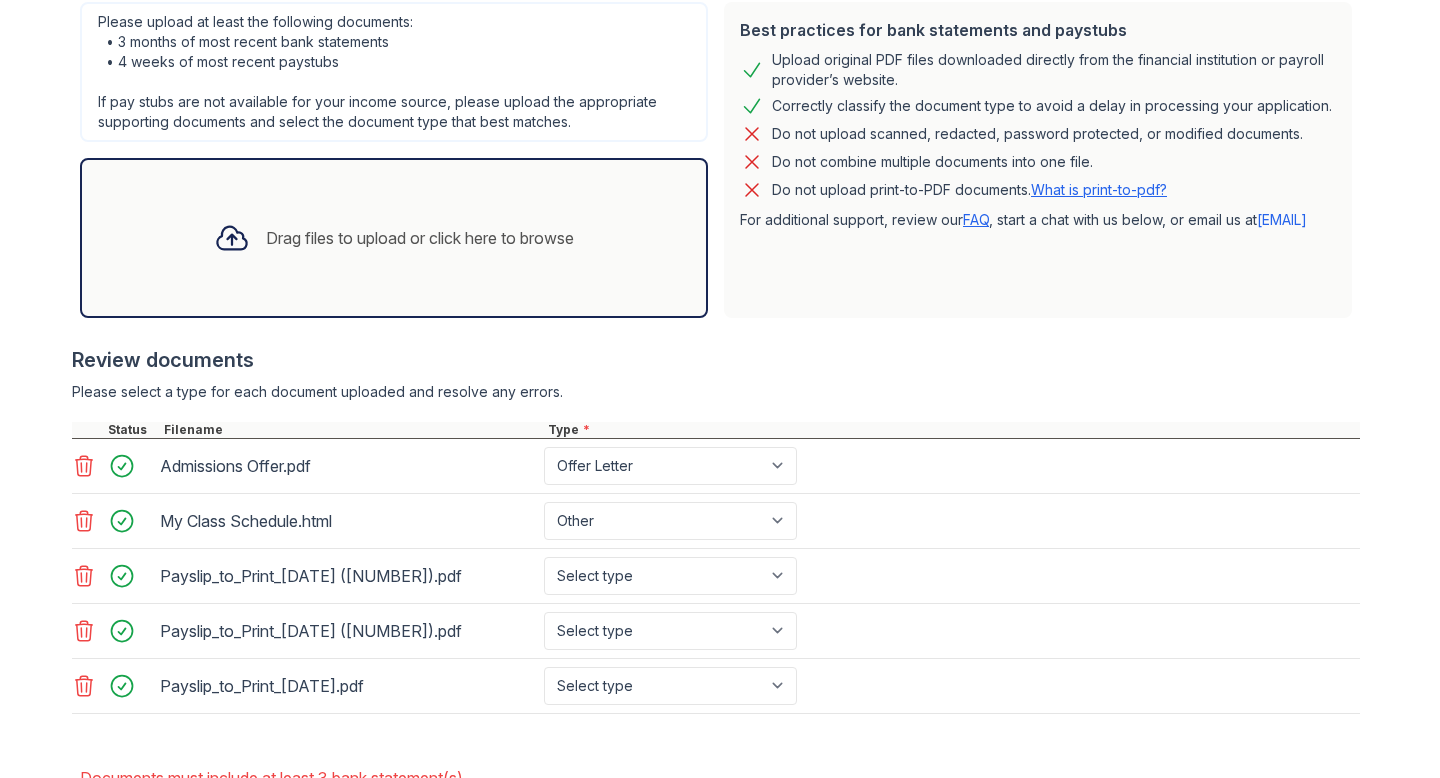click on "Drag files to upload or click here to browse" at bounding box center (394, 238) 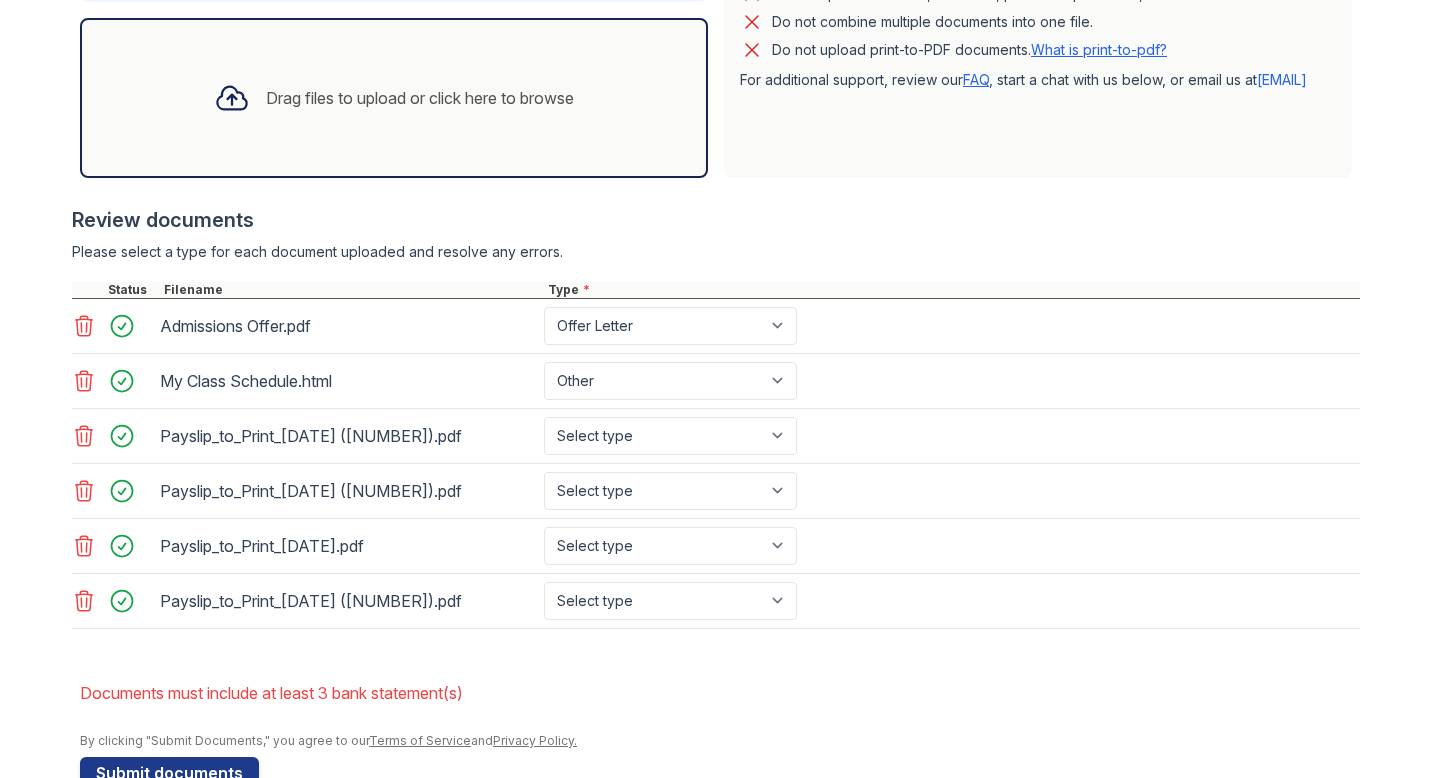 scroll, scrollTop: 697, scrollLeft: 0, axis: vertical 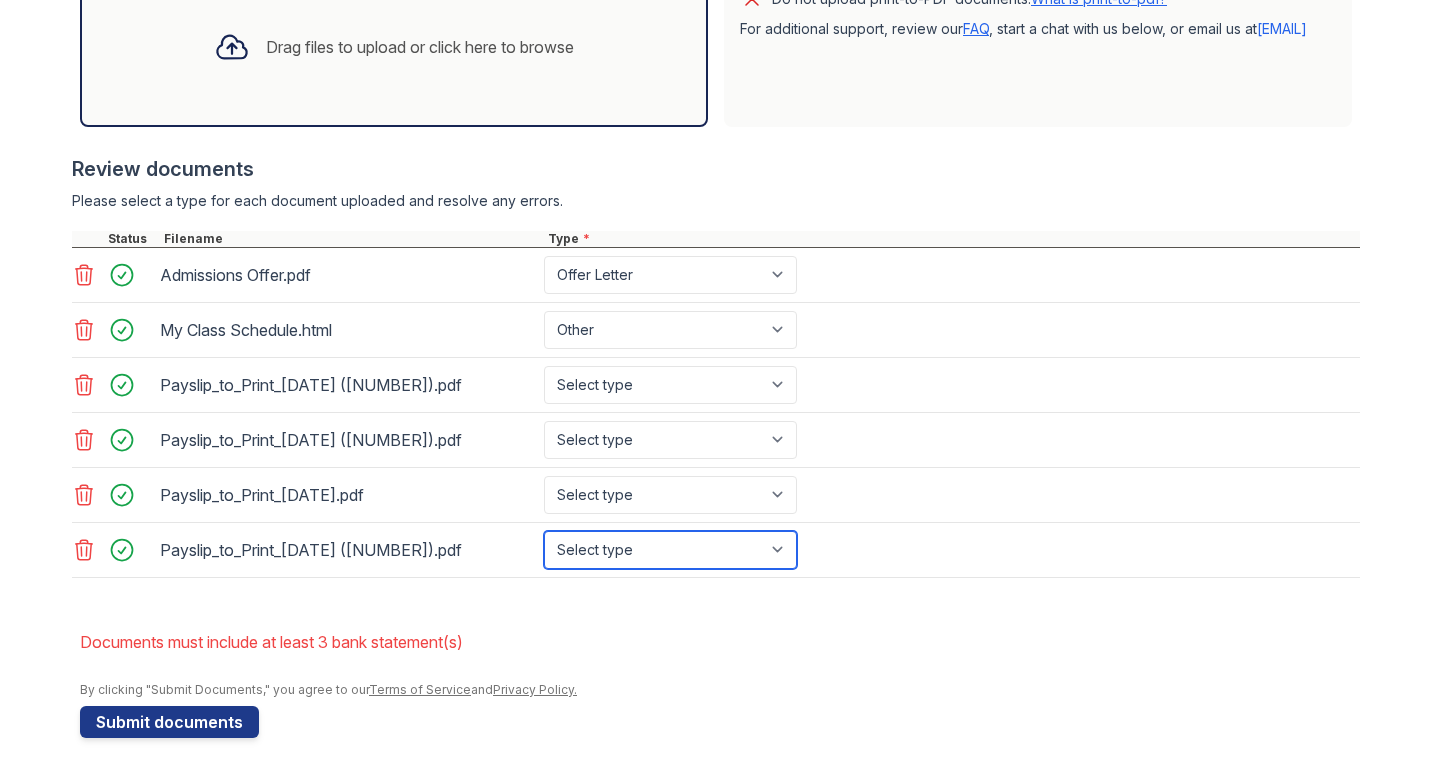 click on "Select type
Paystub
Bank Statement
Offer Letter
Tax Documents
Benefit Award Letter
Investment Account Statement
Other" at bounding box center (670, 550) 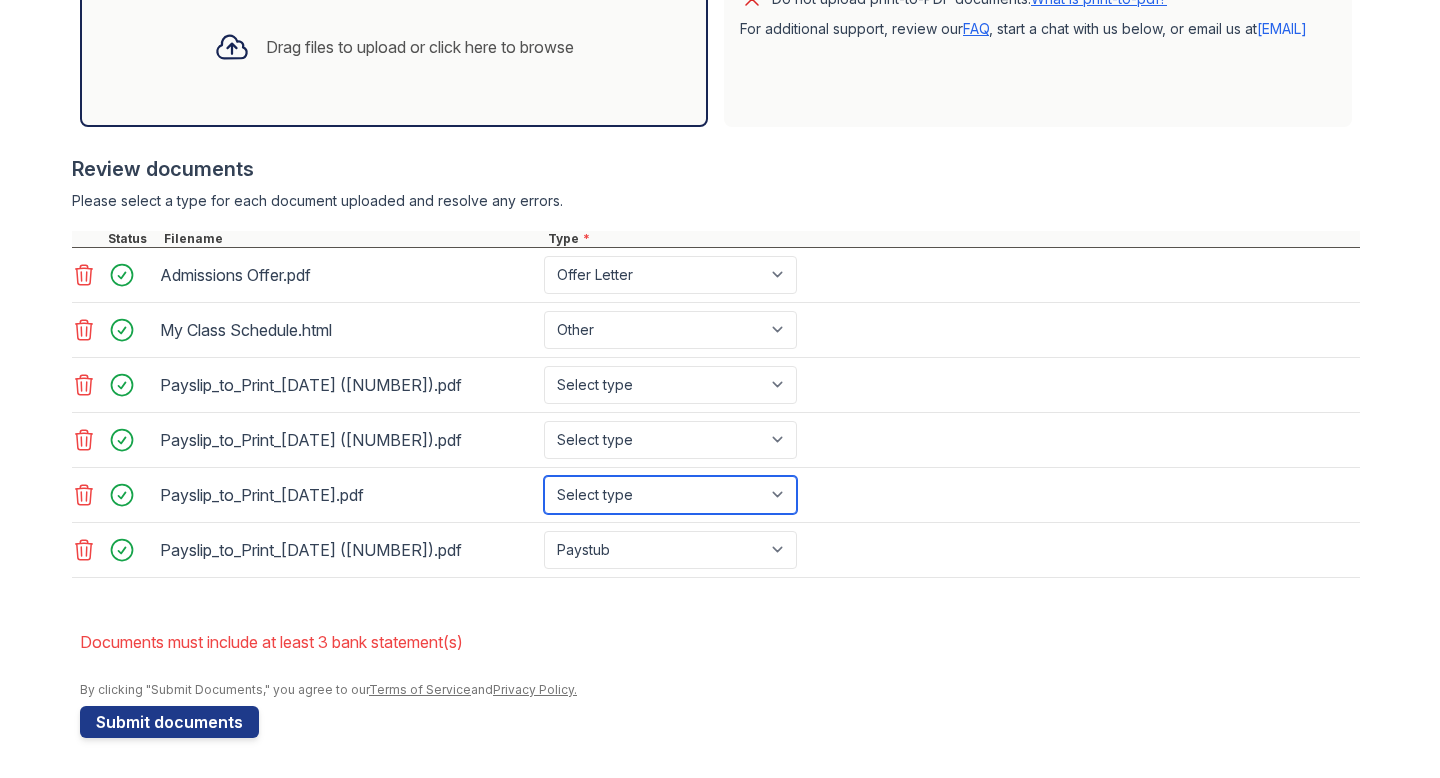 click on "Select type
Paystub
Bank Statement
Offer Letter
Tax Documents
Benefit Award Letter
Investment Account Statement
Other" at bounding box center [670, 495] 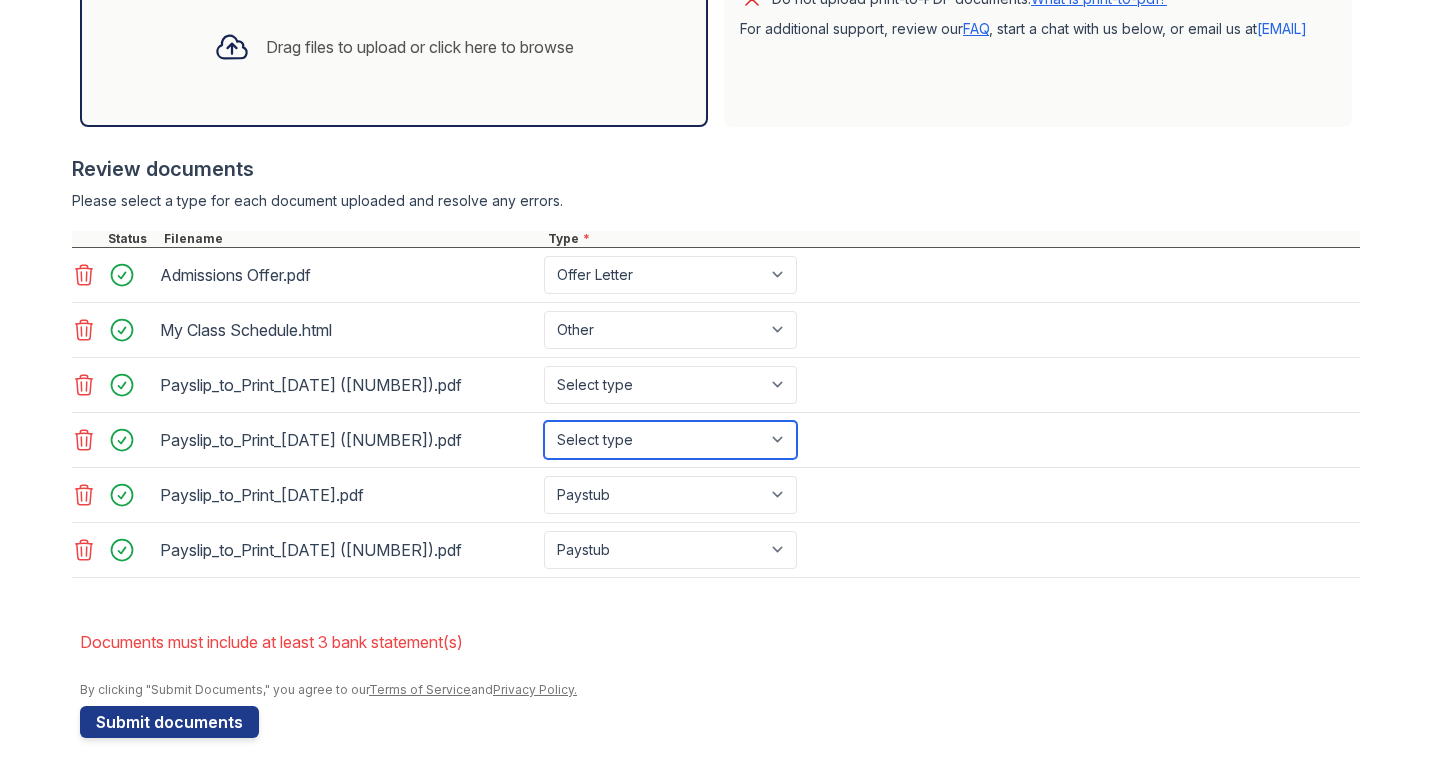 click on "Select type
Paystub
Bank Statement
Offer Letter
Tax Documents
Benefit Award Letter
Investment Account Statement
Other" at bounding box center [670, 440] 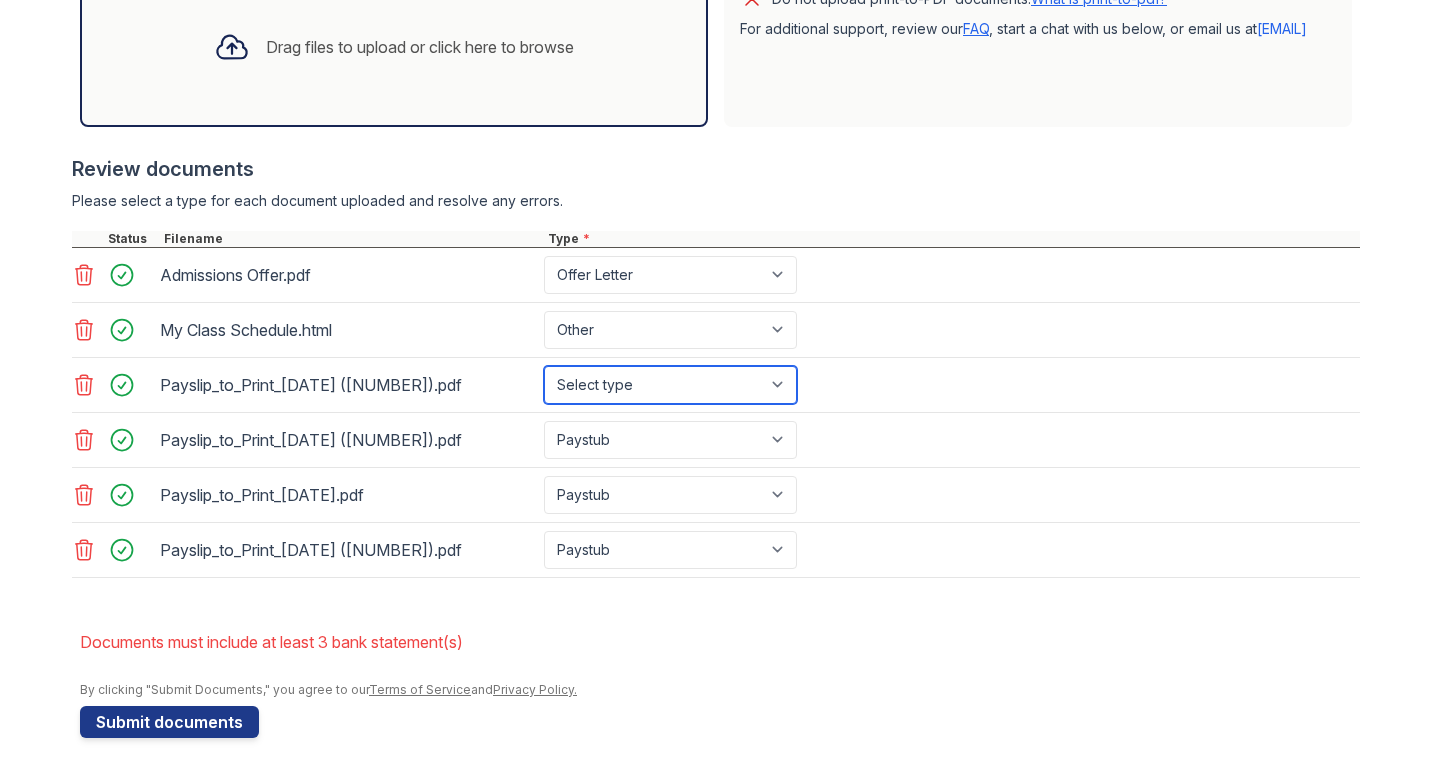 click on "Select type
Paystub
Bank Statement
Offer Letter
Tax Documents
Benefit Award Letter
Investment Account Statement
Other" at bounding box center (670, 385) 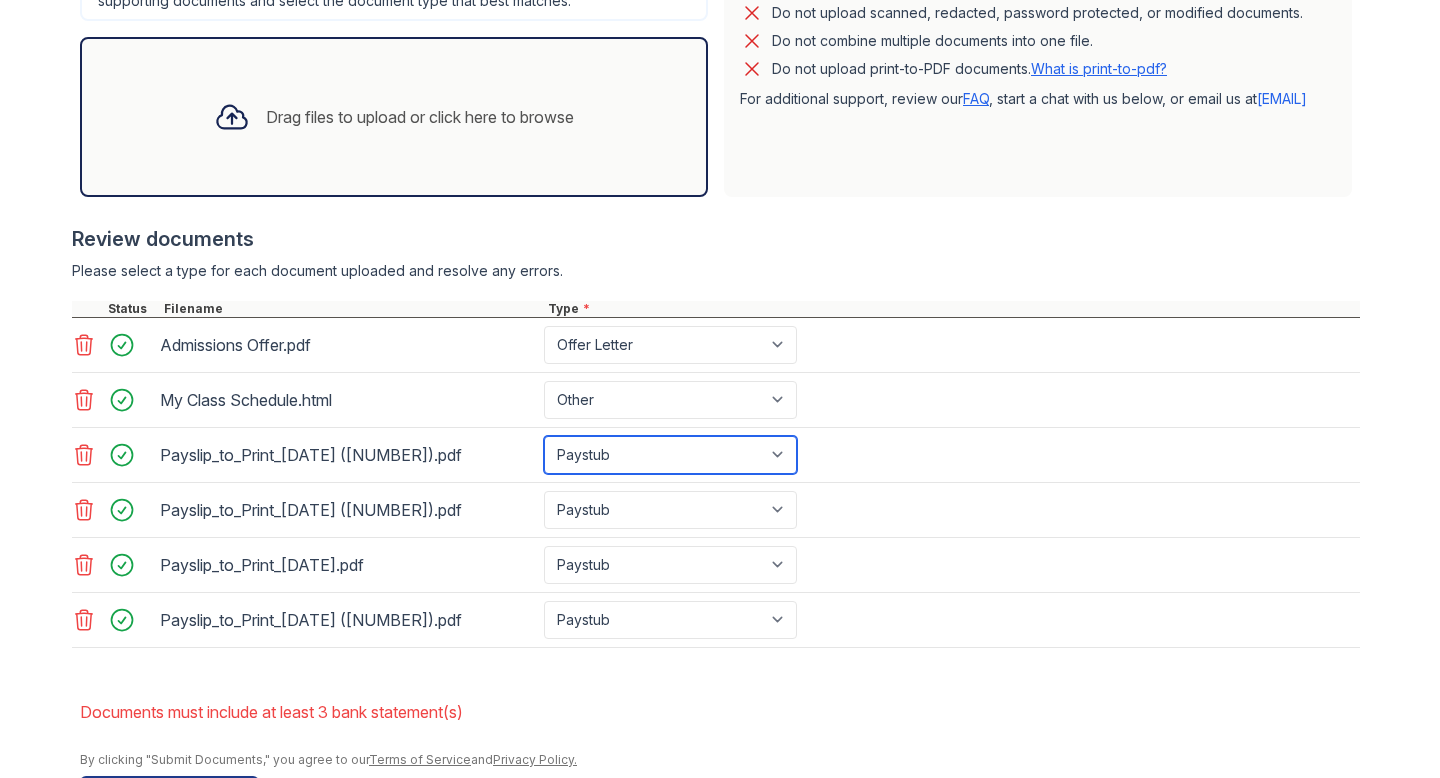 scroll, scrollTop: 697, scrollLeft: 0, axis: vertical 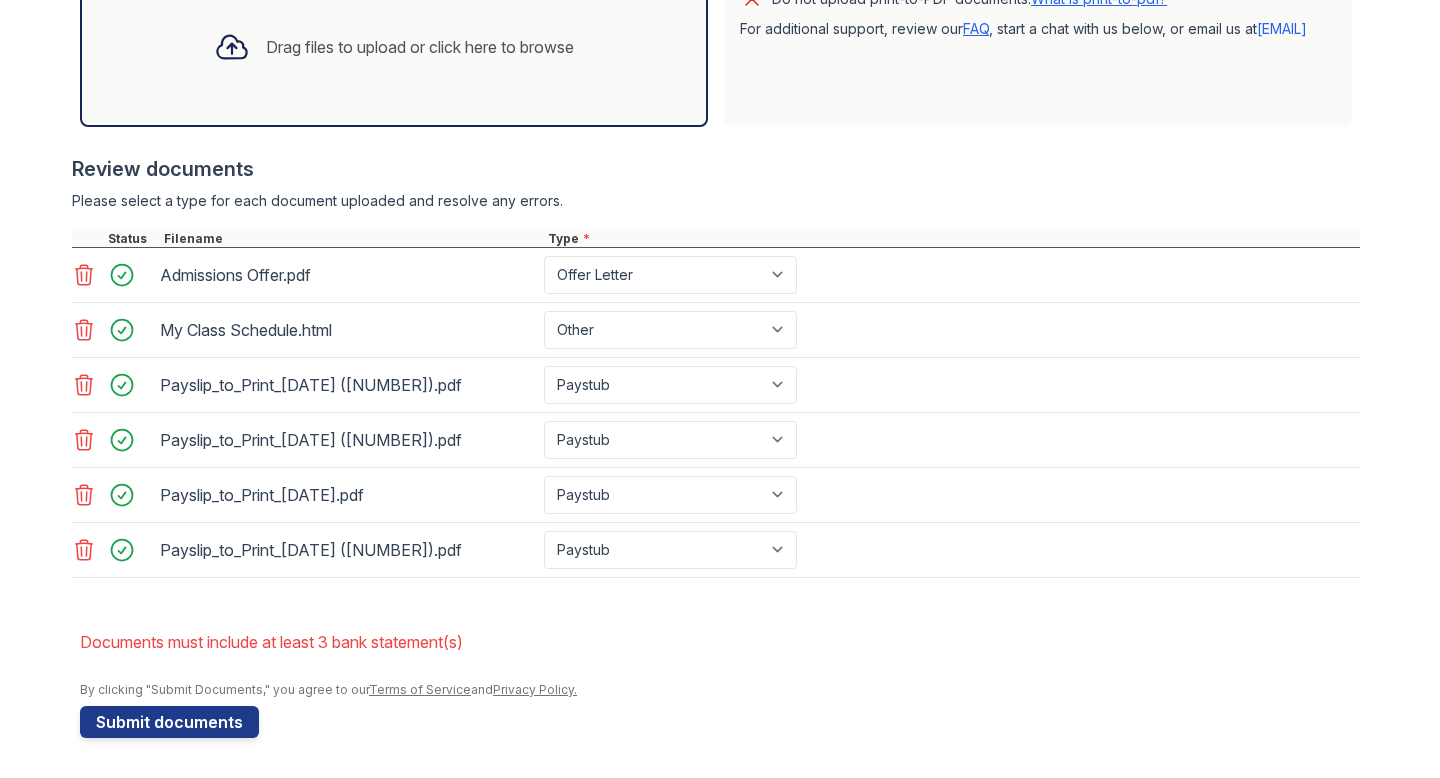 click 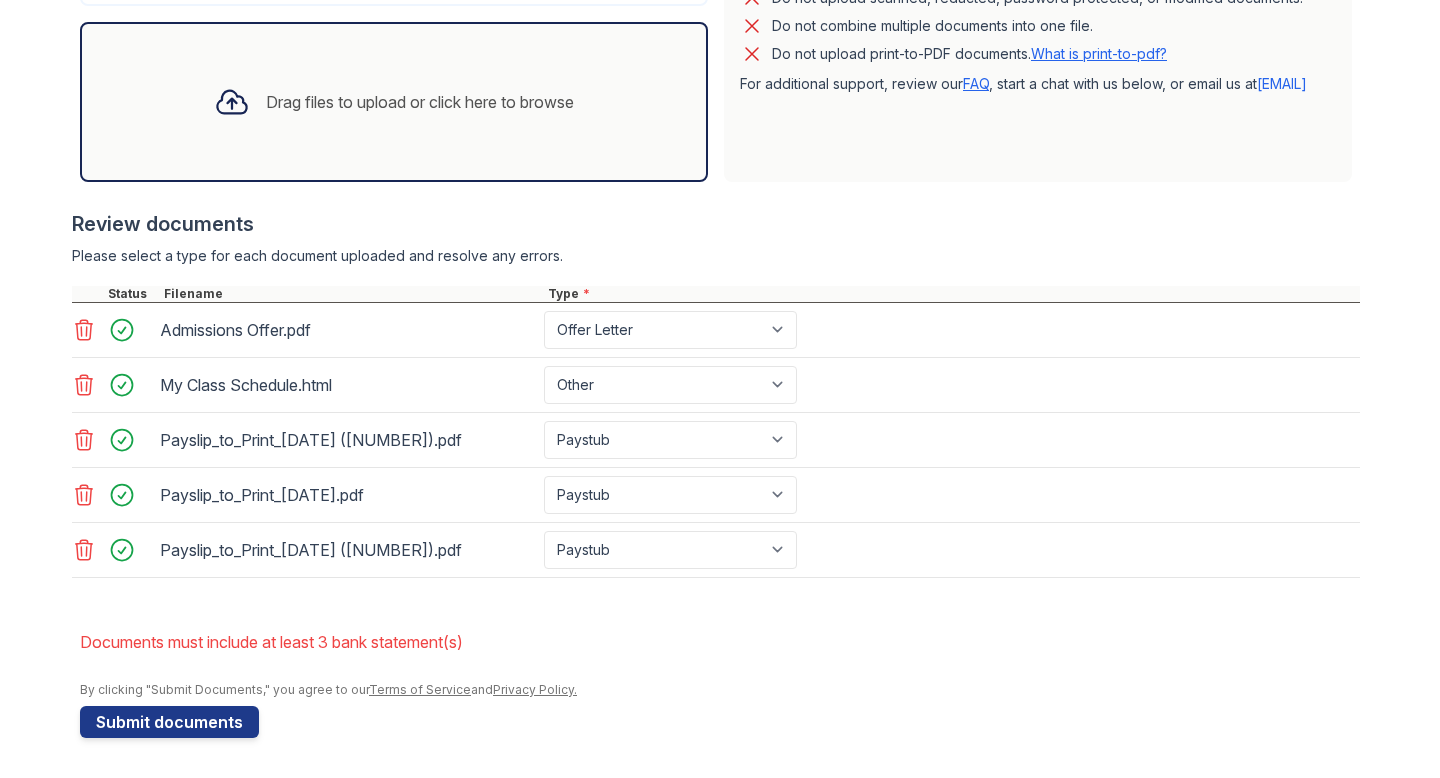 click 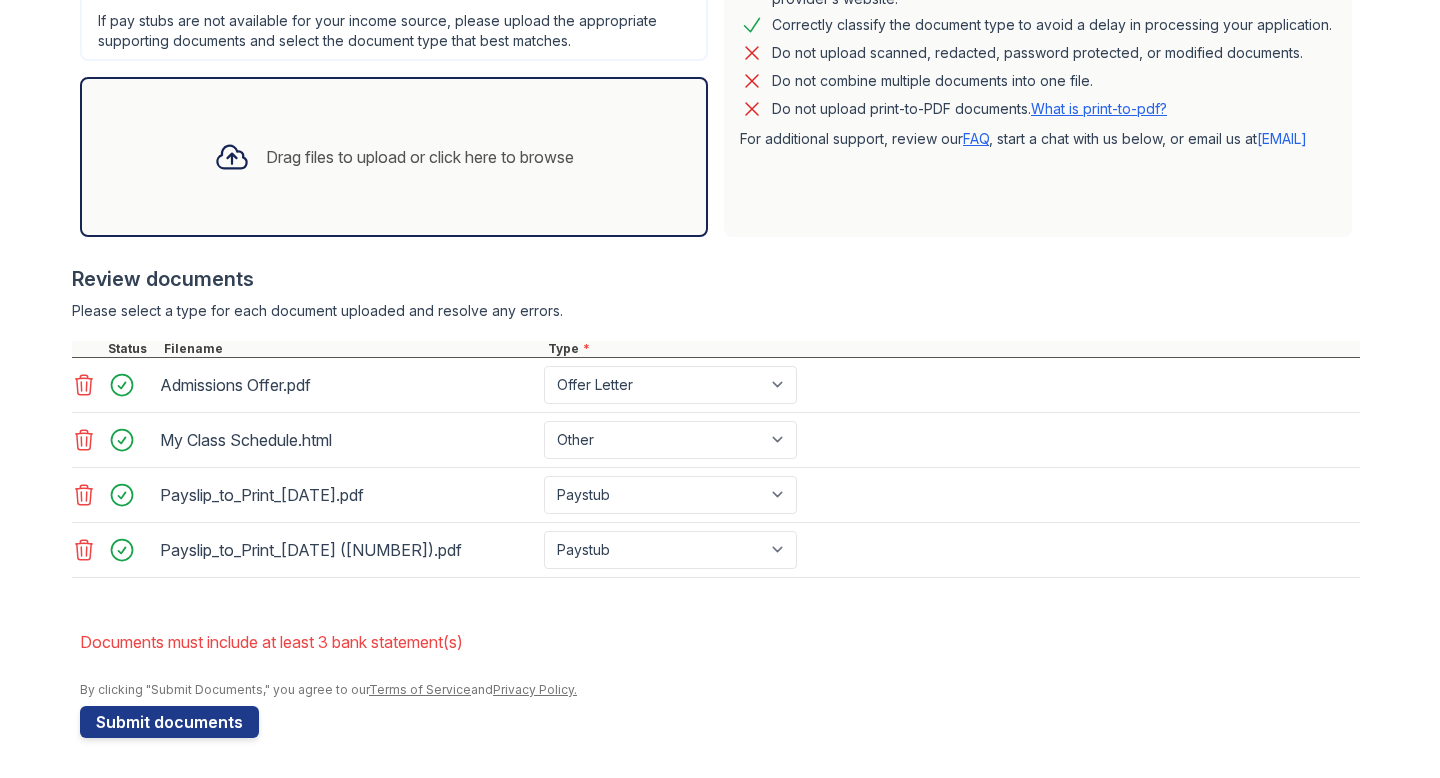 click 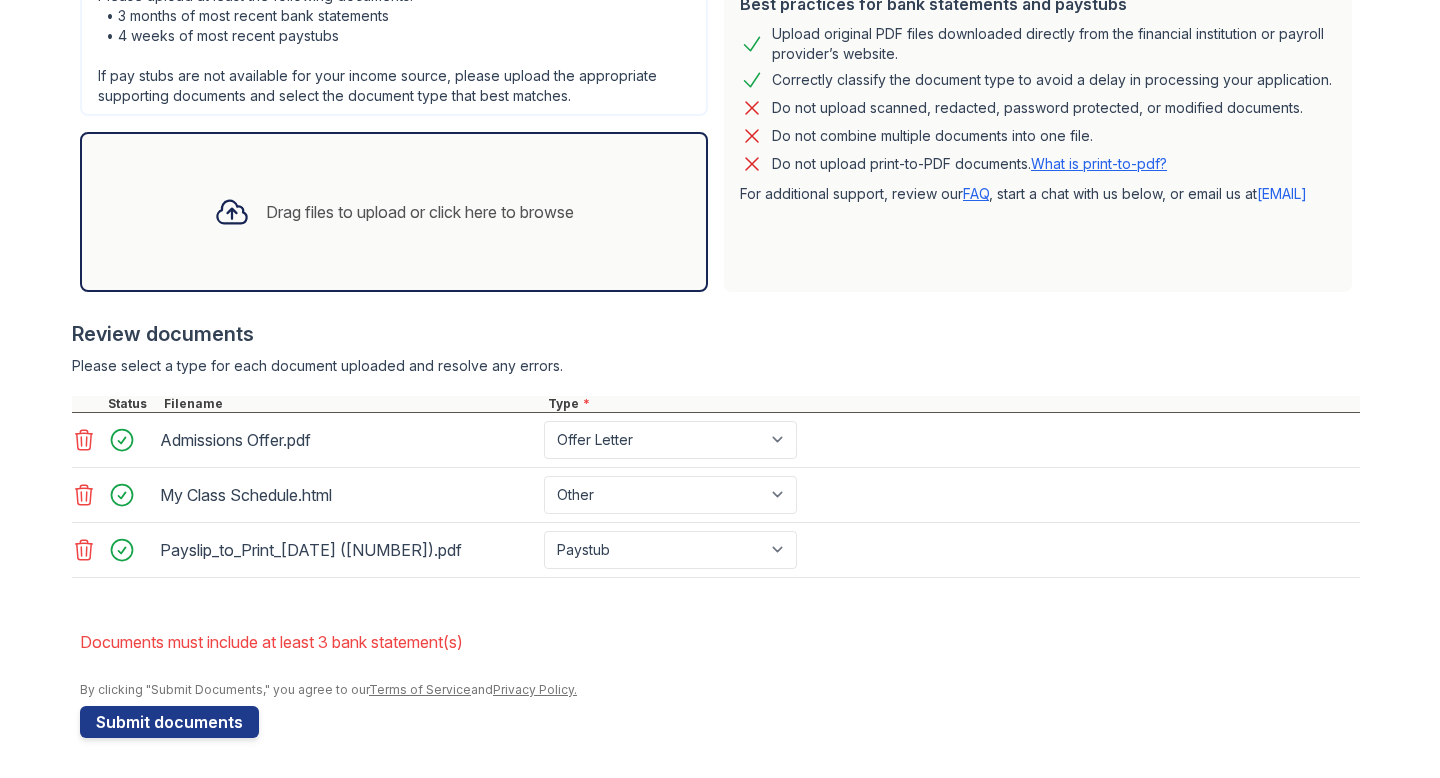 click 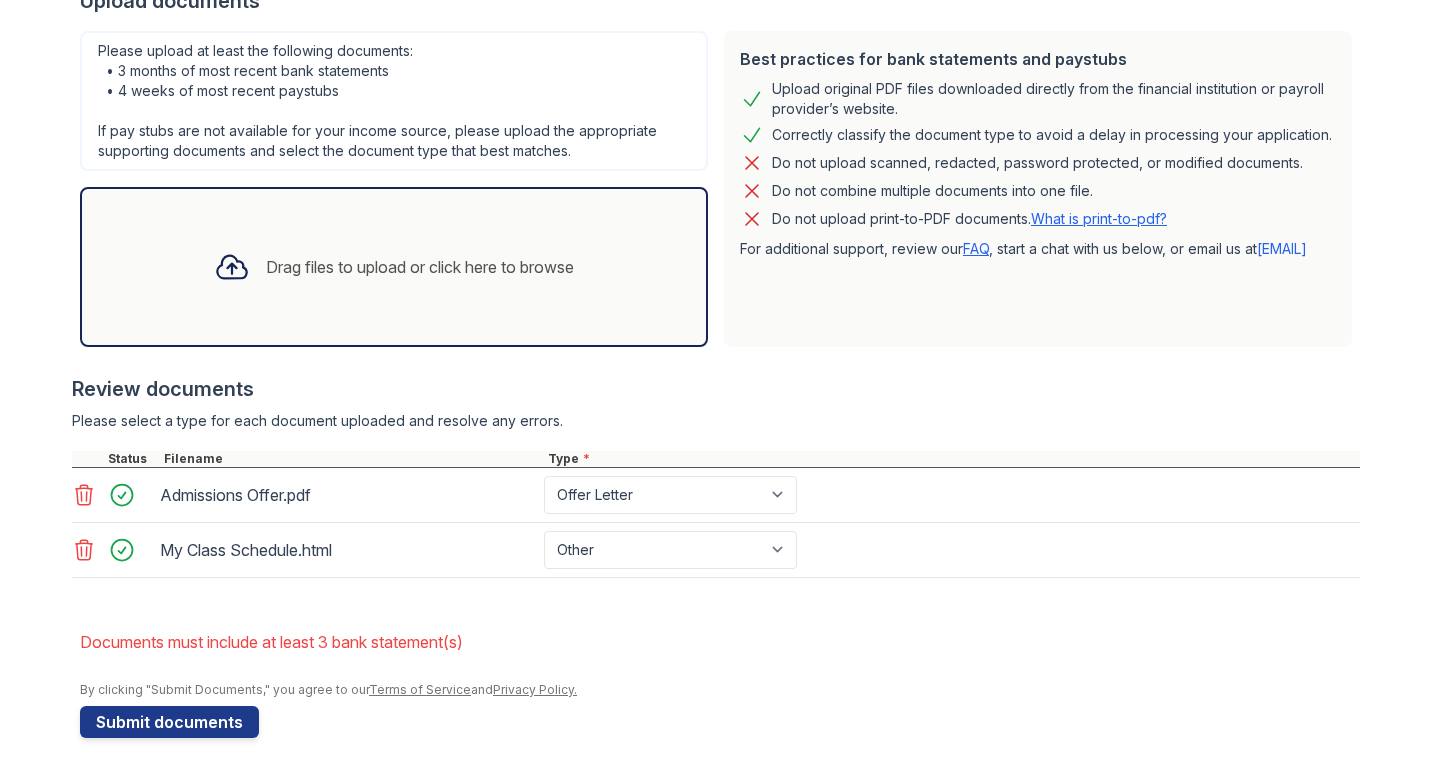 click on "Drag files to upload or click here to browse" at bounding box center (420, 267) 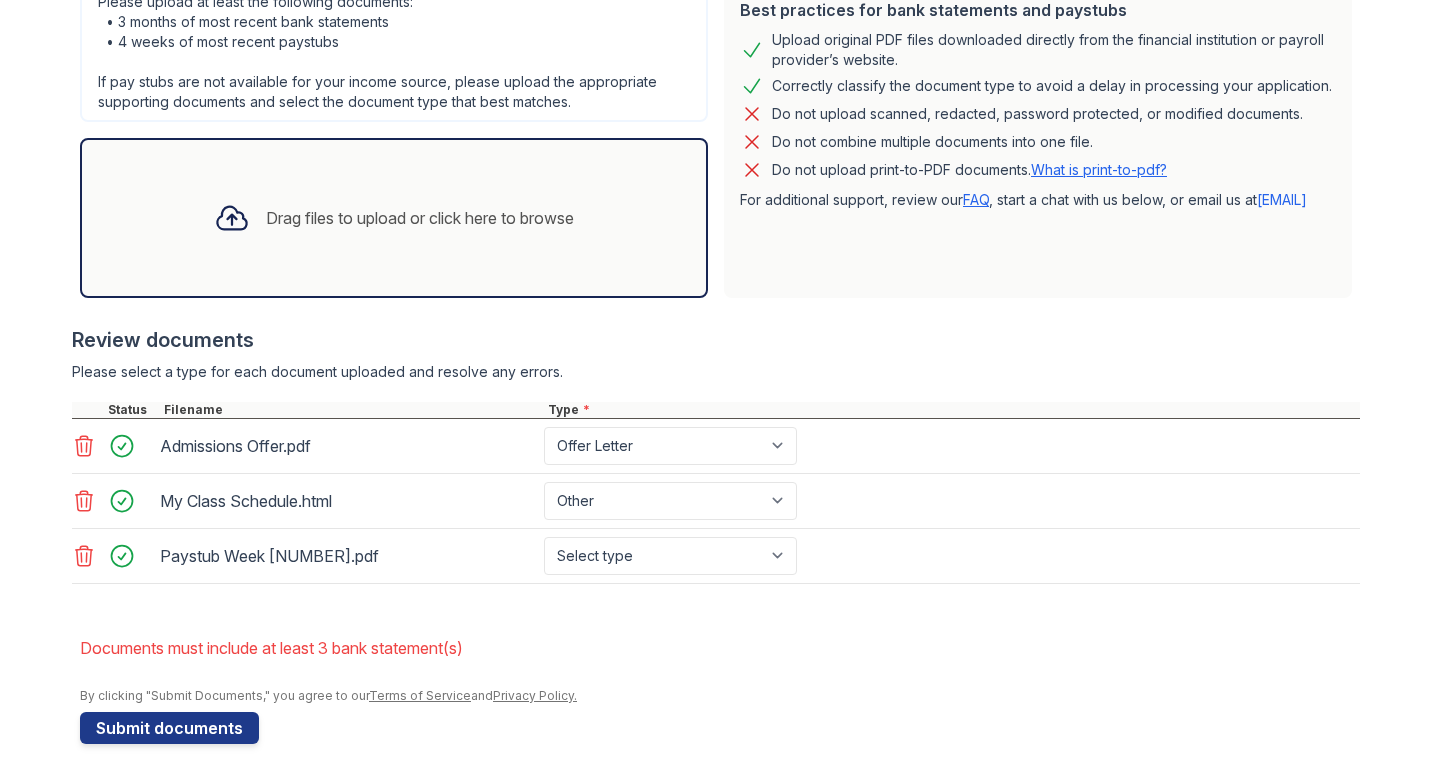 scroll, scrollTop: 532, scrollLeft: 0, axis: vertical 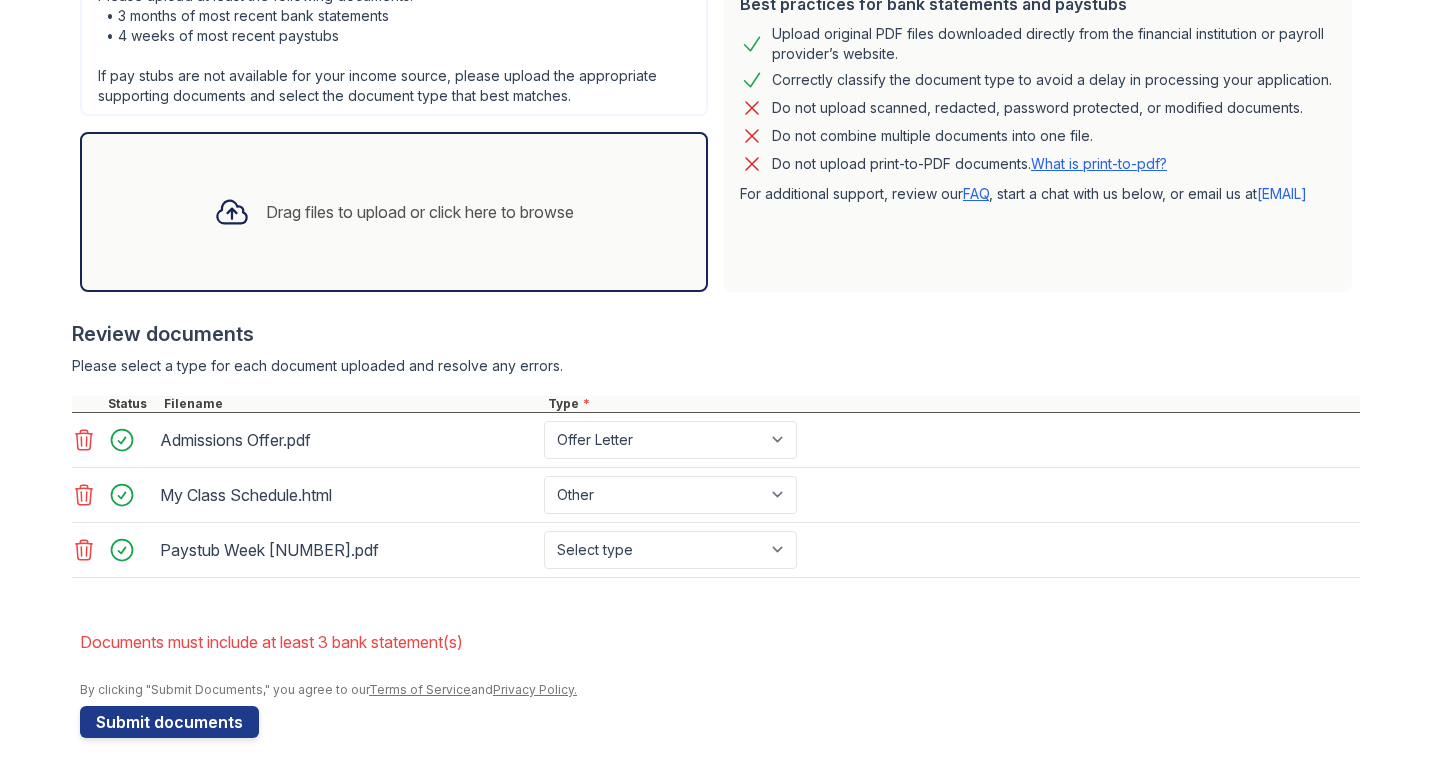 click on "Drag files to upload or click here to browse" at bounding box center (420, 212) 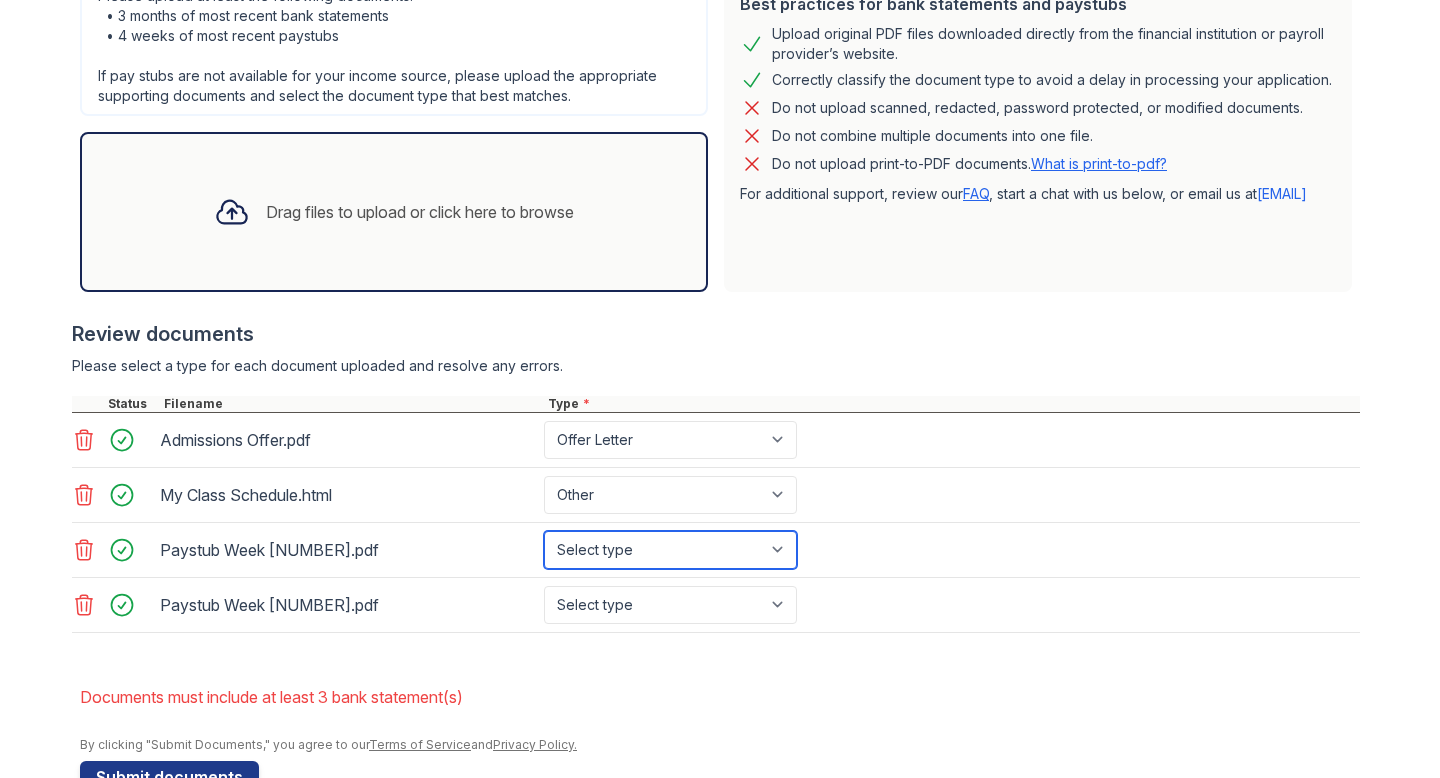 click on "Select type
Paystub
Bank Statement
Offer Letter
Tax Documents
Benefit Award Letter
Investment Account Statement
Other" at bounding box center [670, 550] 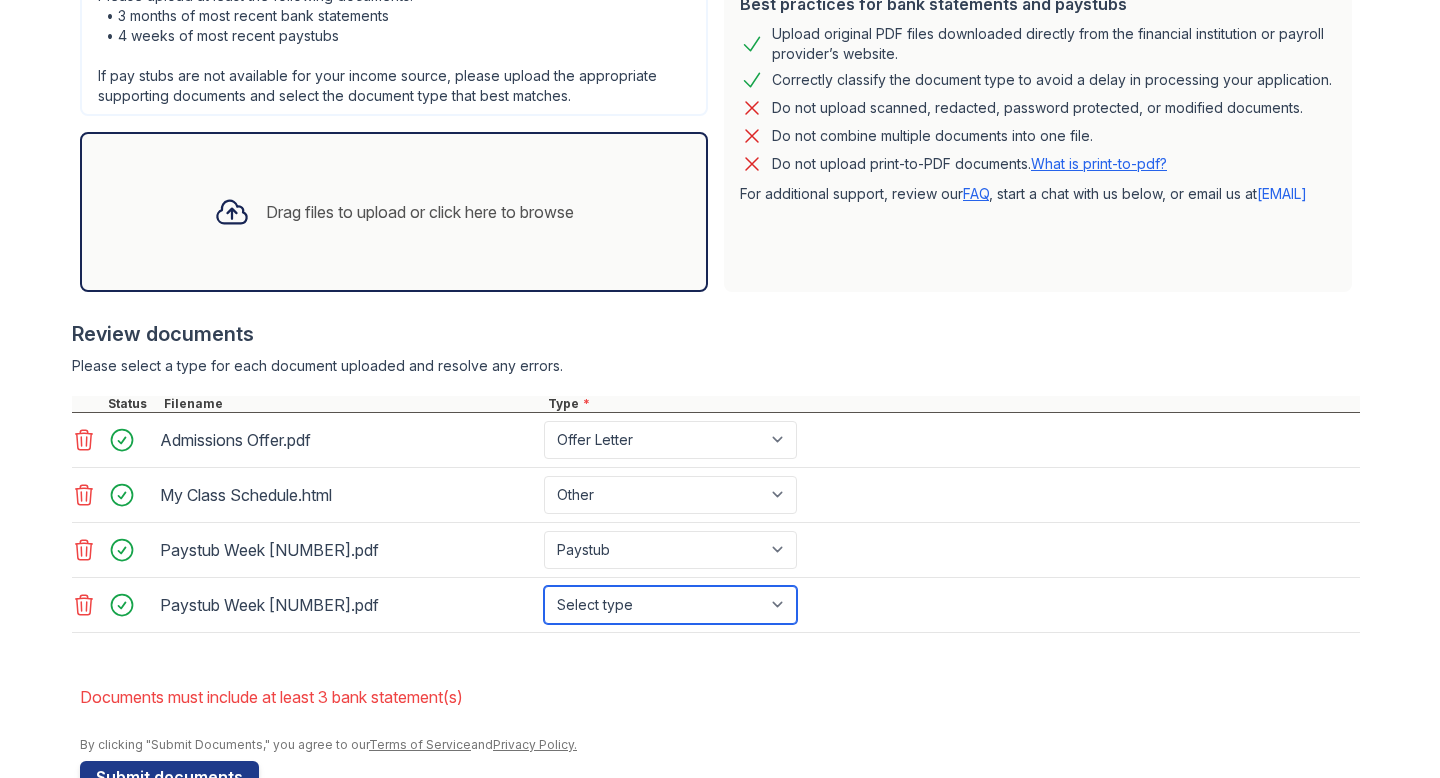 click on "Select type
Paystub
Bank Statement
Offer Letter
Tax Documents
Benefit Award Letter
Investment Account Statement
Other" at bounding box center [670, 605] 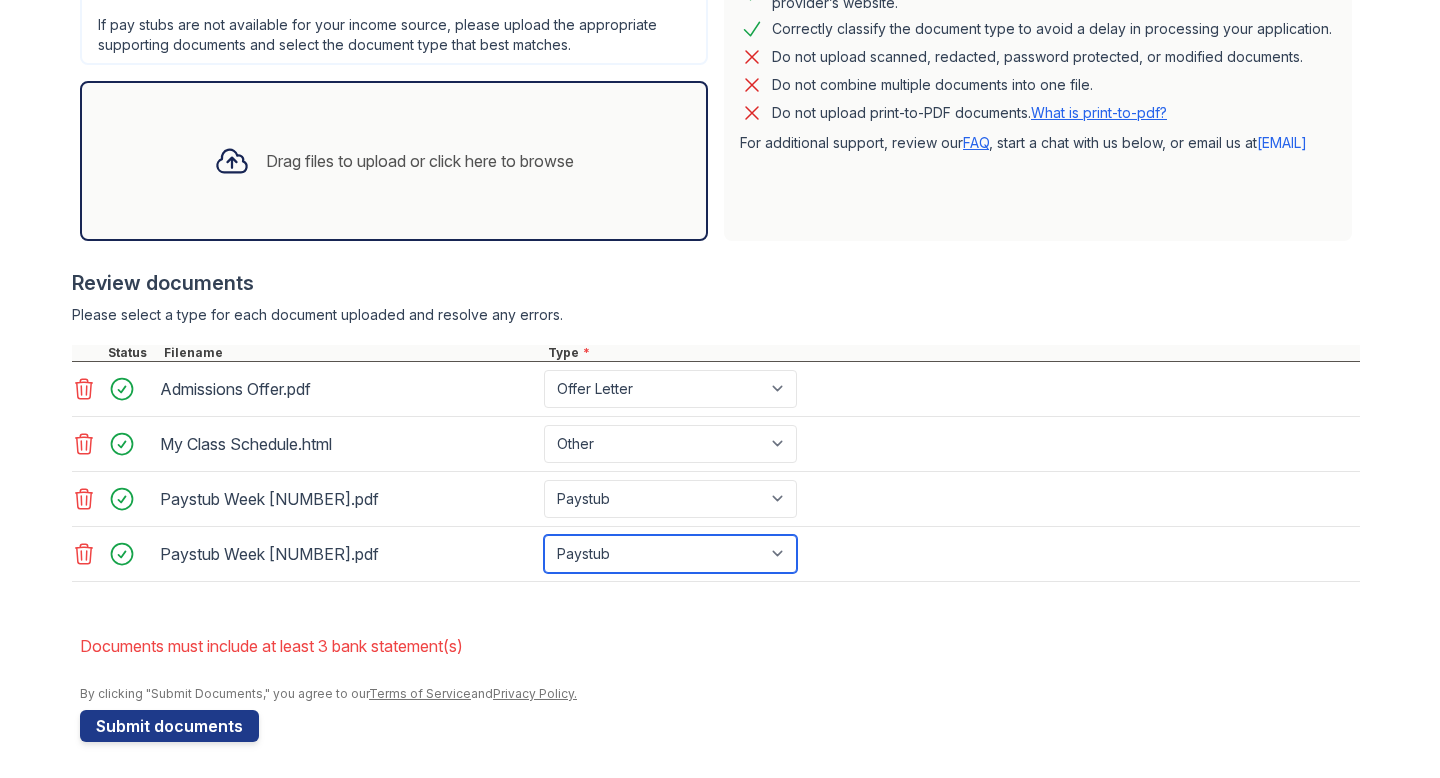 scroll, scrollTop: 587, scrollLeft: 0, axis: vertical 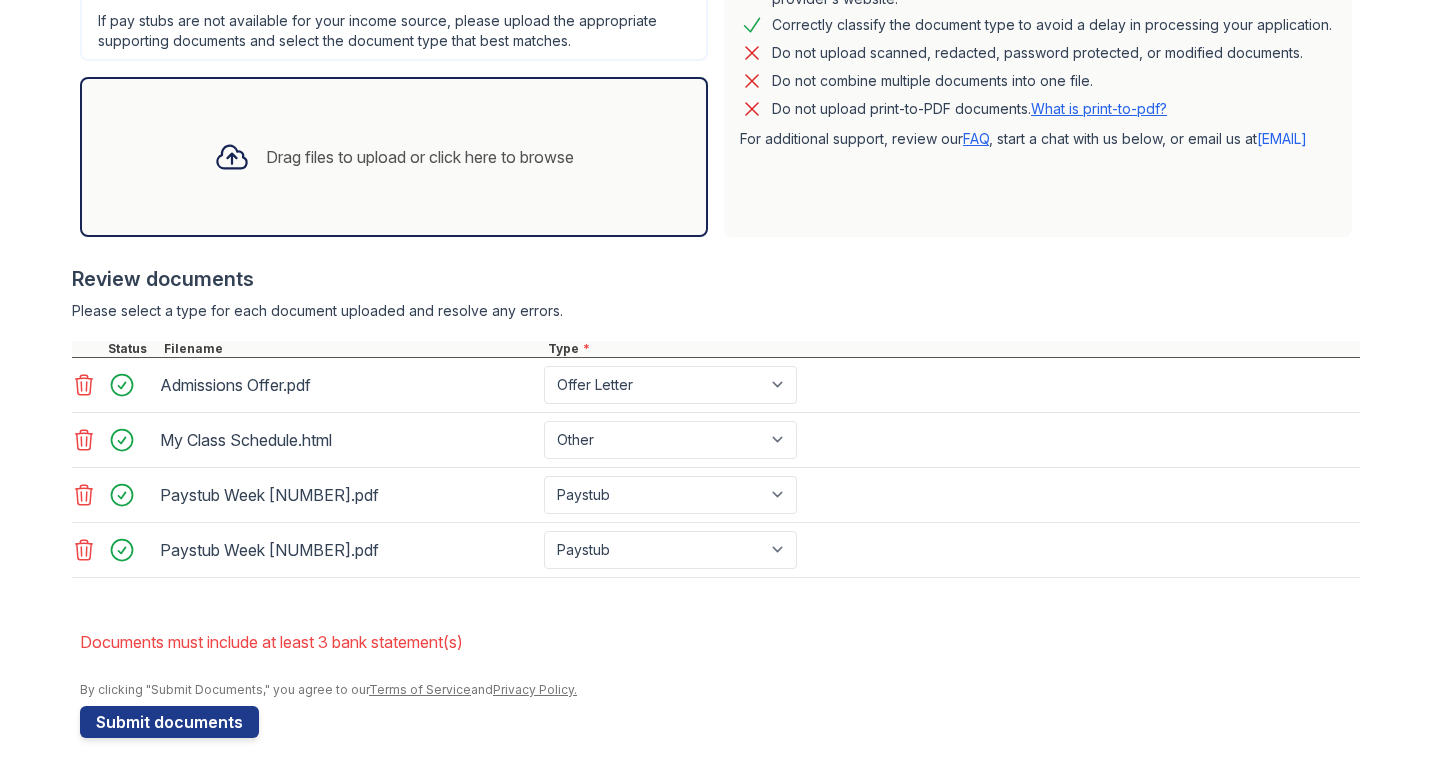 click on "Drag files to upload or click here to browse" at bounding box center (420, 157) 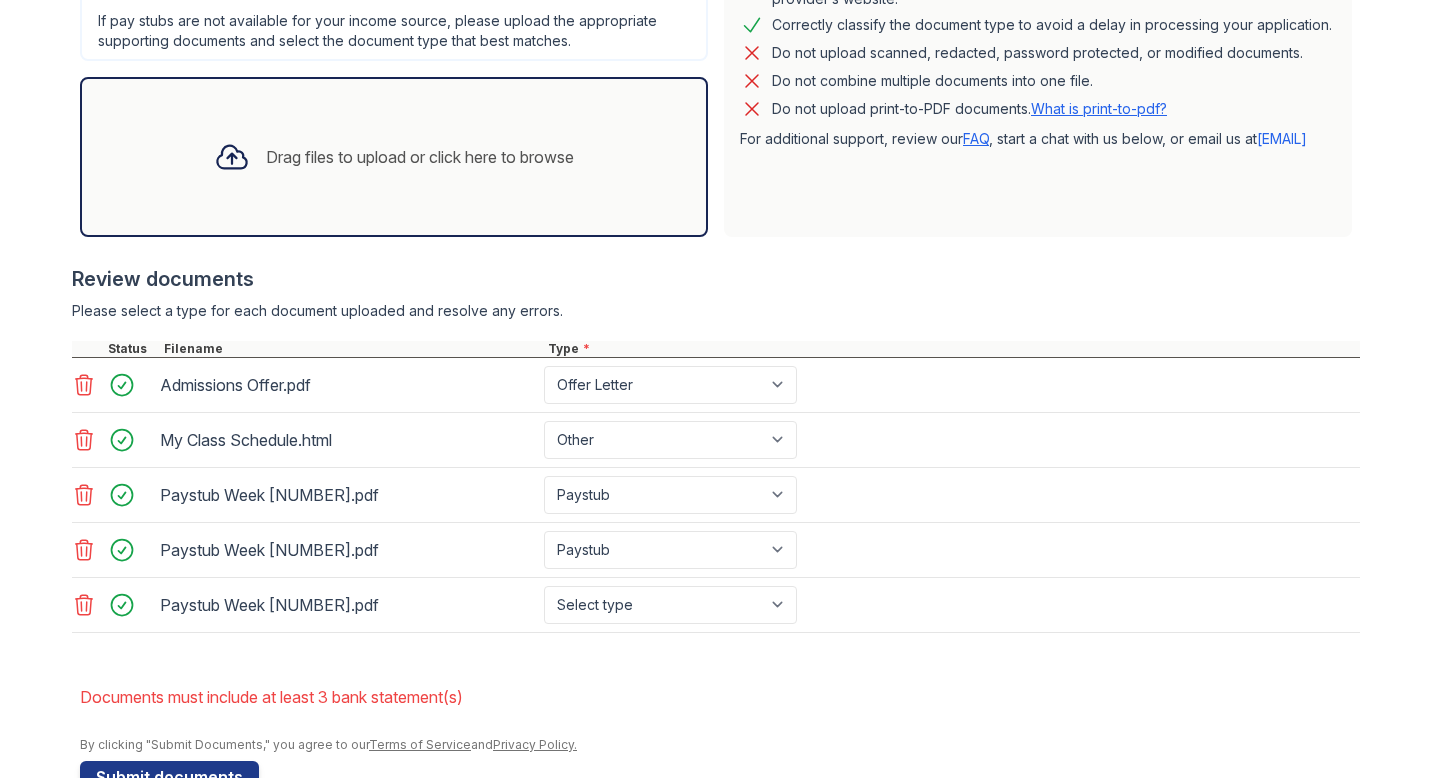 click on "Drag files to upload or click here to browse" at bounding box center (394, 157) 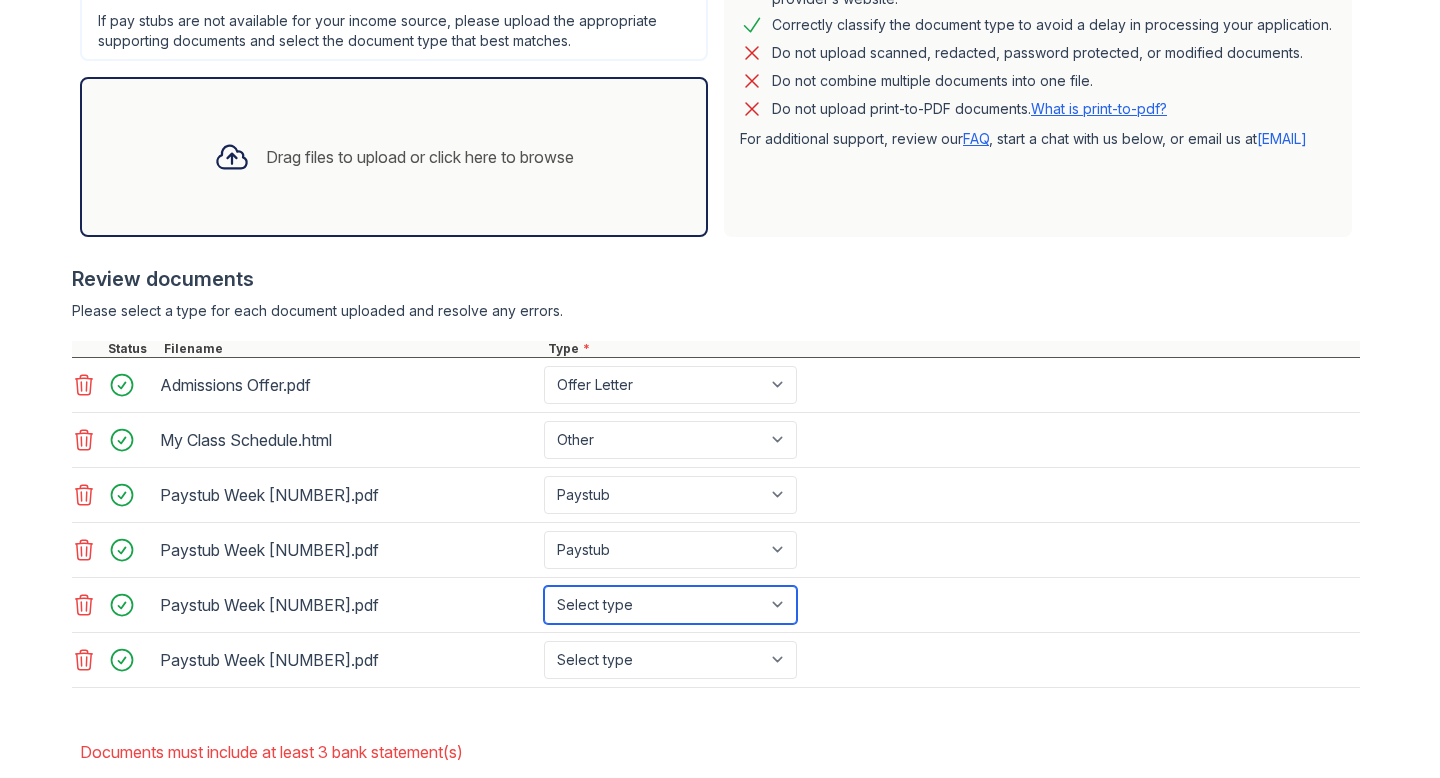 click on "Select type
Paystub
Bank Statement
Offer Letter
Tax Documents
Benefit Award Letter
Investment Account Statement
Other" at bounding box center [670, 605] 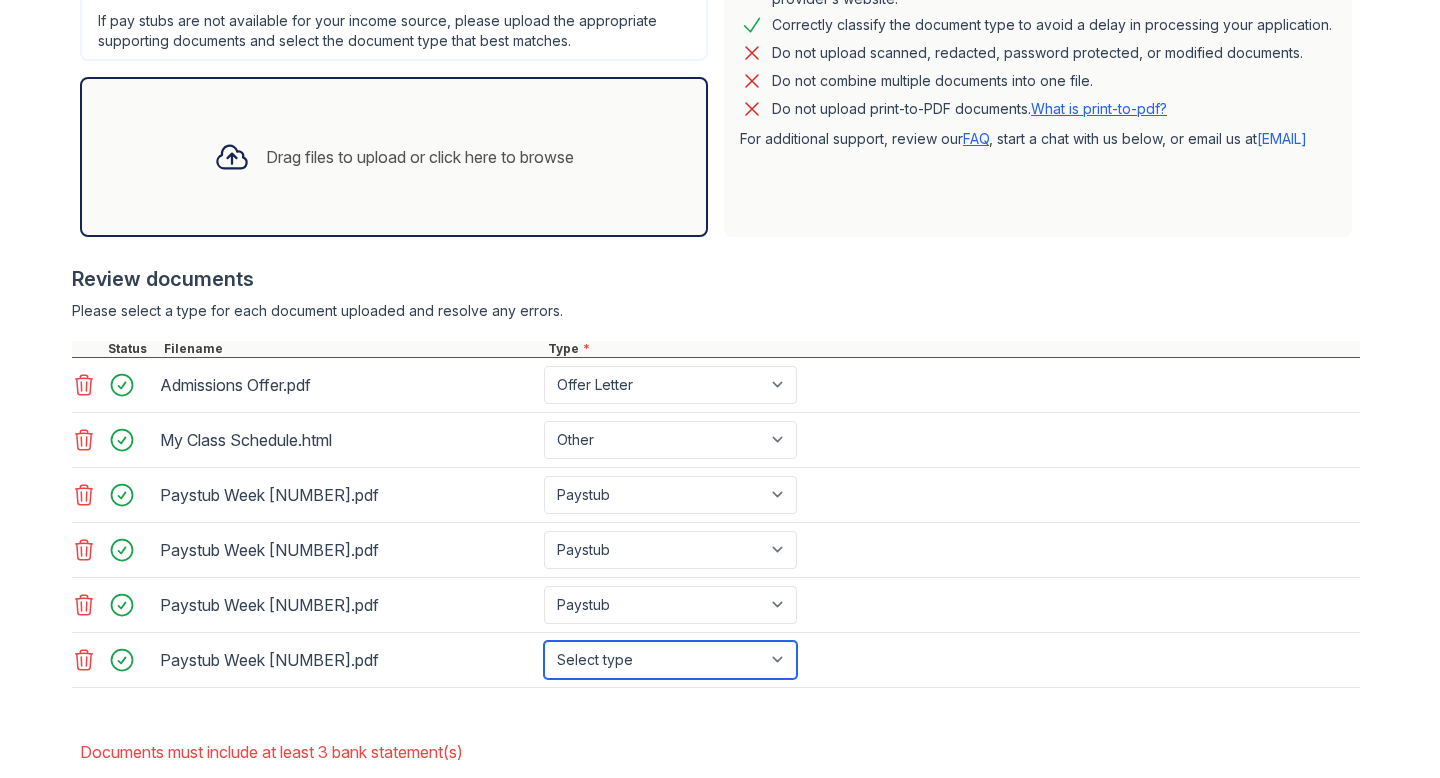 click on "Select type
Paystub
Bank Statement
Offer Letter
Tax Documents
Benefit Award Letter
Investment Account Statement
Other" at bounding box center [670, 660] 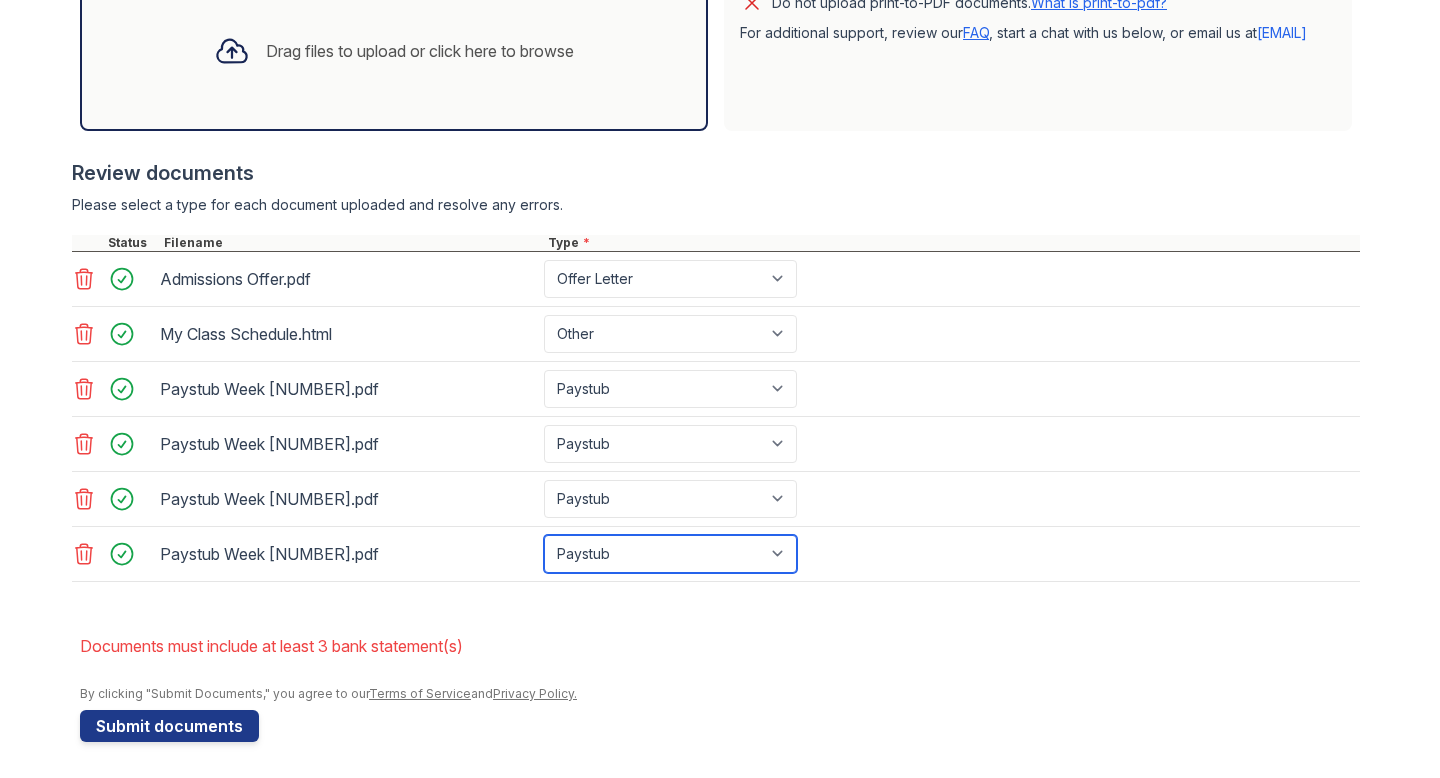 scroll, scrollTop: 697, scrollLeft: 0, axis: vertical 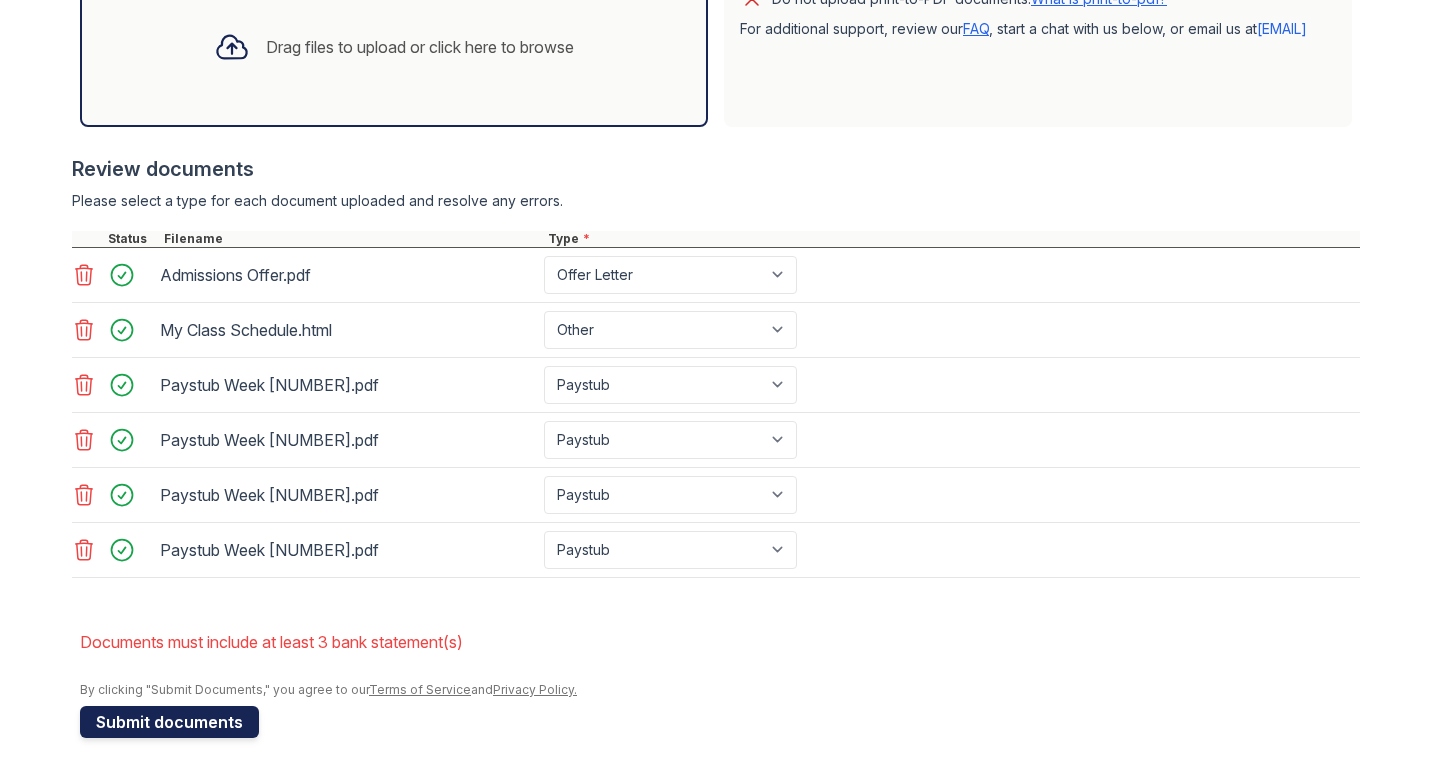 click on "Submit documents" at bounding box center (169, 722) 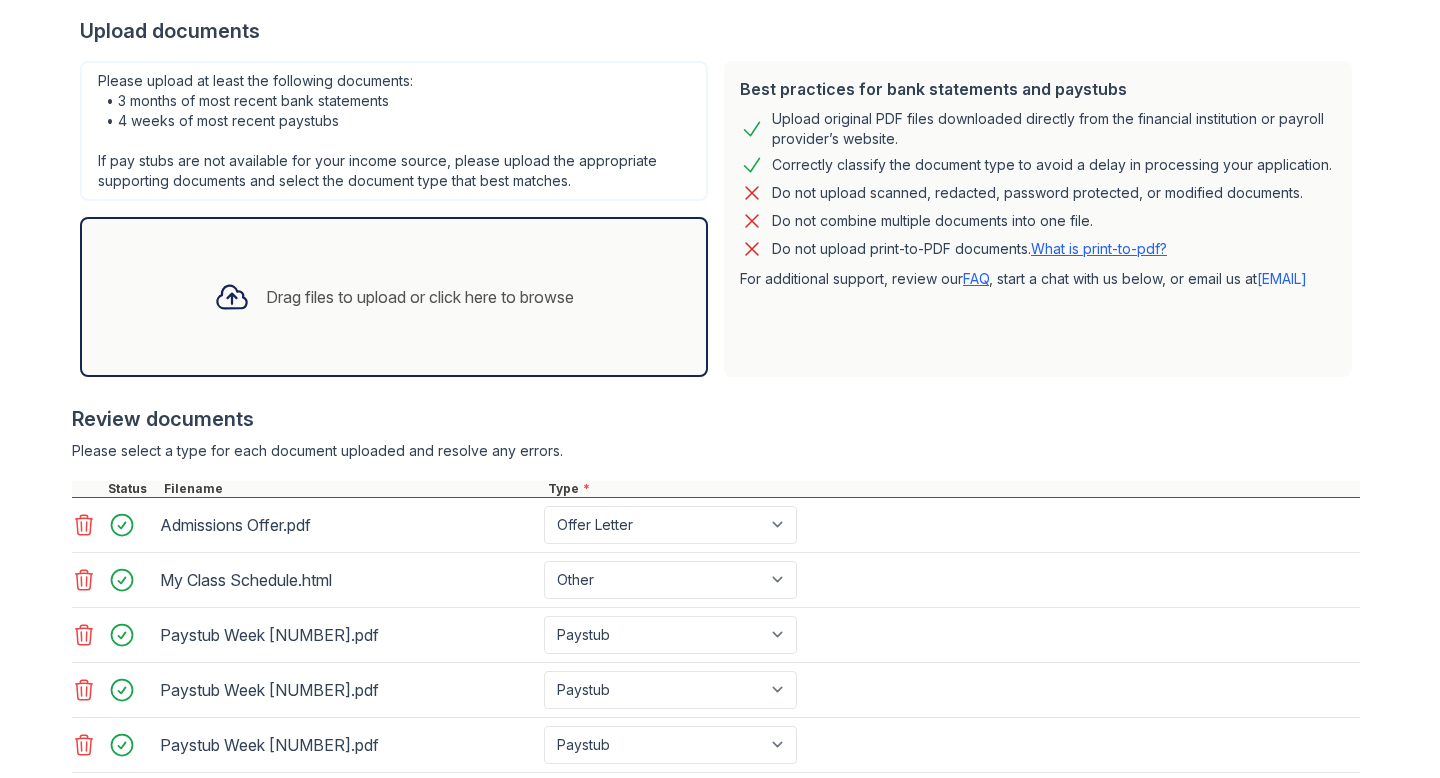 scroll, scrollTop: 427, scrollLeft: 0, axis: vertical 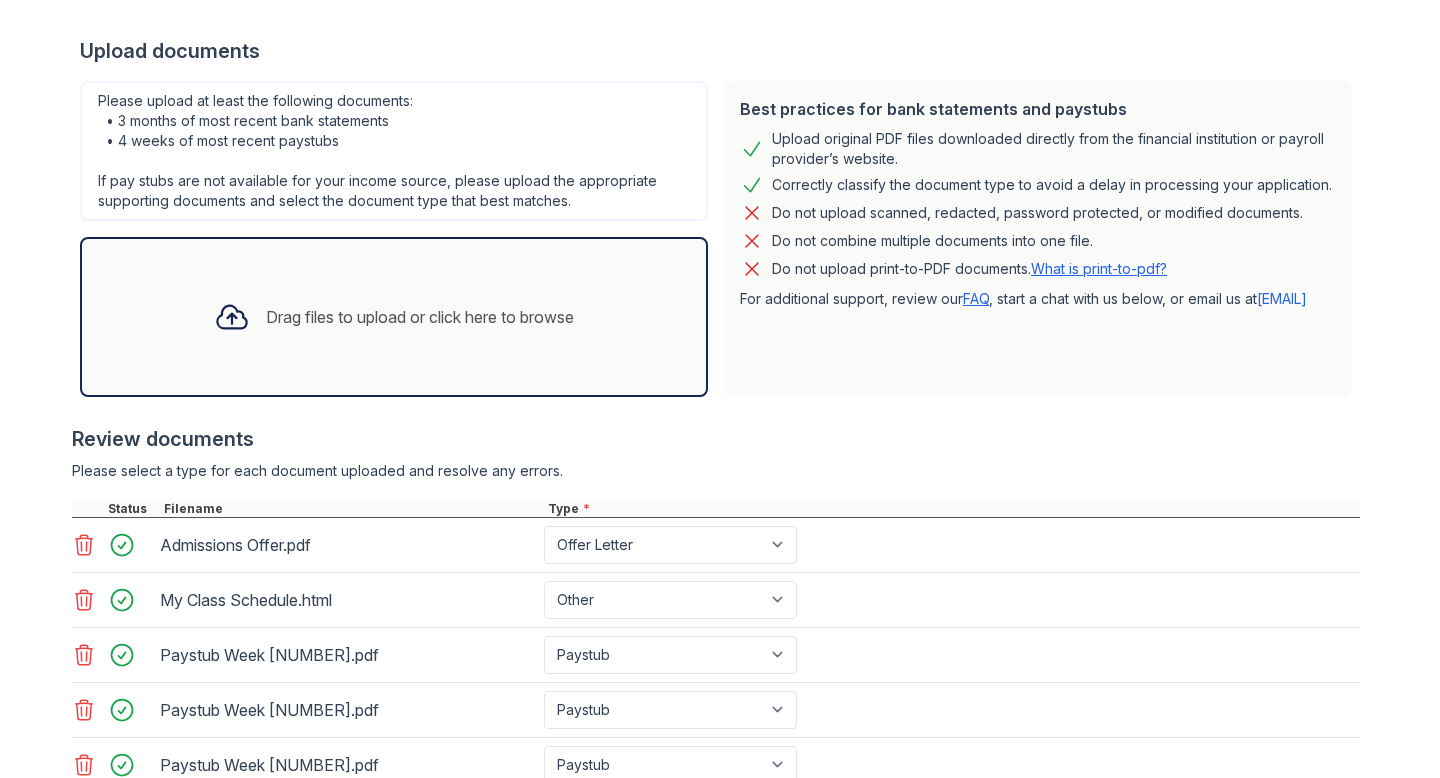 click on "Drag files to upload or click here to browse" at bounding box center [394, 317] 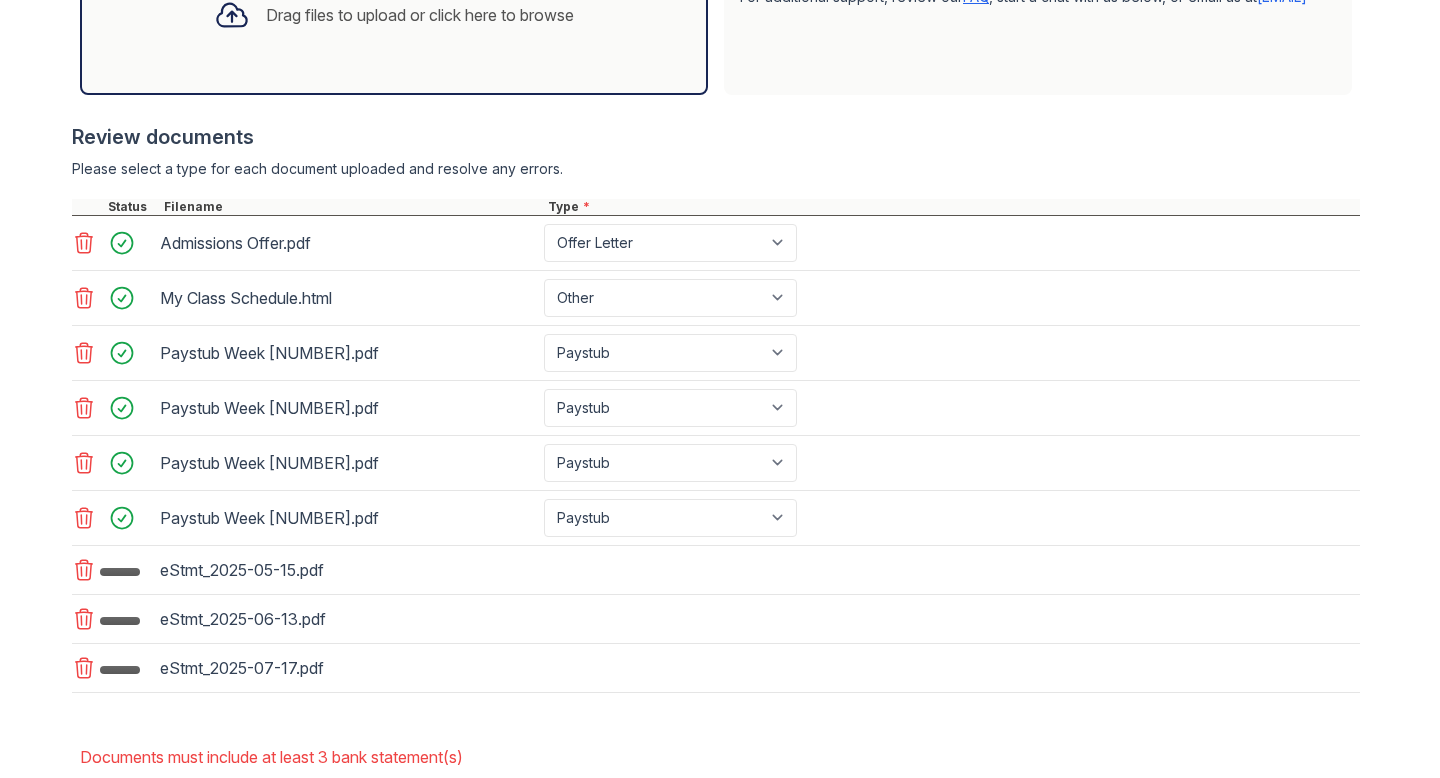 scroll, scrollTop: 760, scrollLeft: 0, axis: vertical 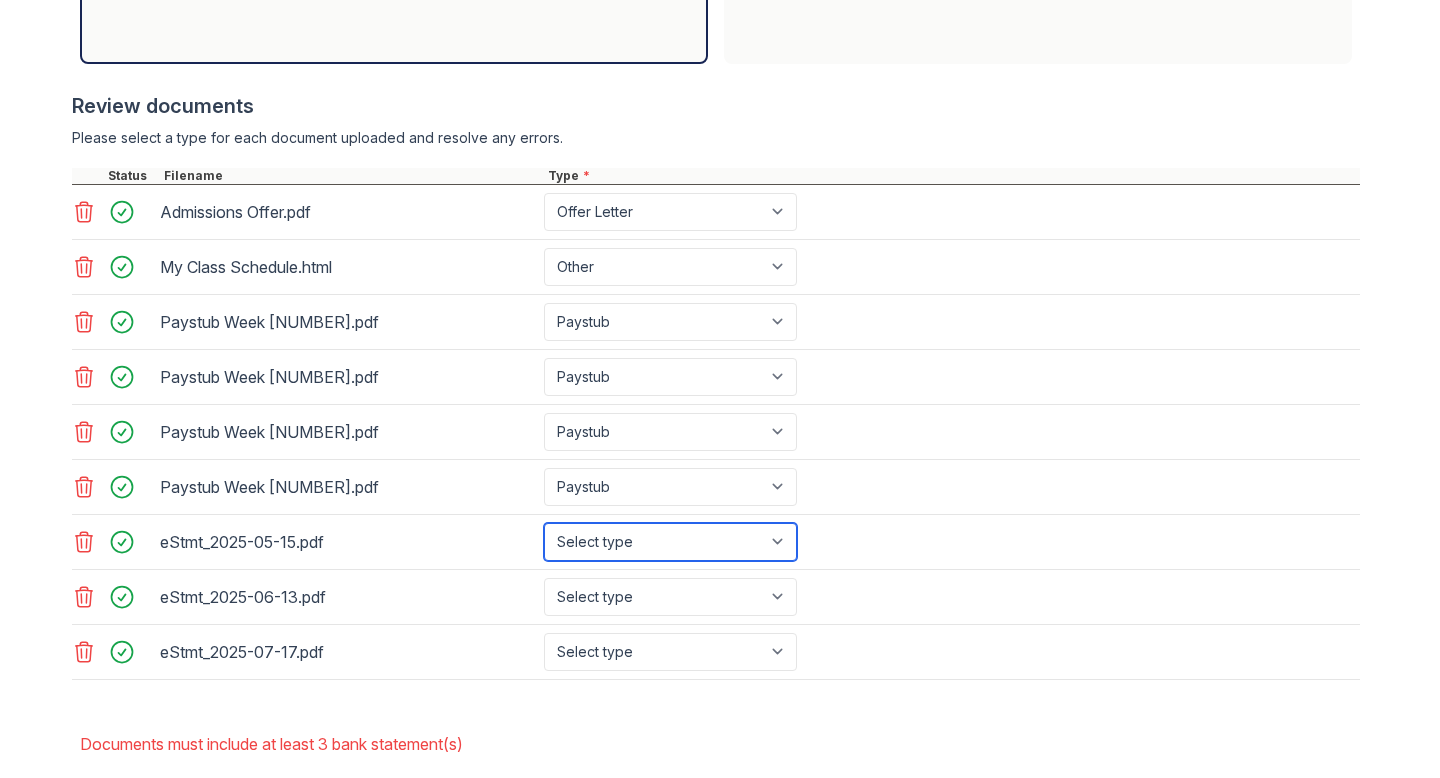 click on "Select type
Paystub
Bank Statement
Offer Letter
Tax Documents
Benefit Award Letter
Investment Account Statement
Other" at bounding box center [670, 542] 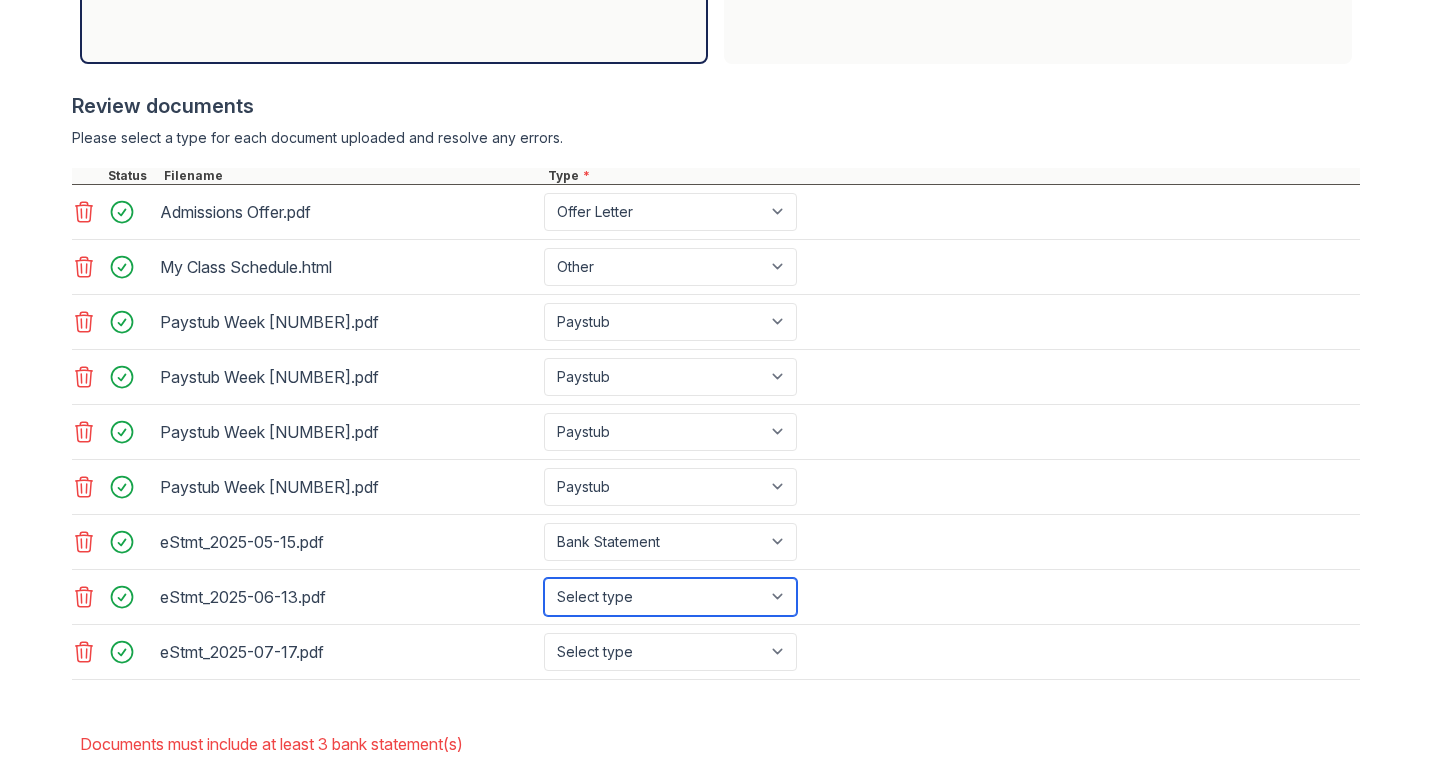 click on "Select type
Paystub
Bank Statement
Offer Letter
Tax Documents
Benefit Award Letter
Investment Account Statement
Other" at bounding box center (670, 597) 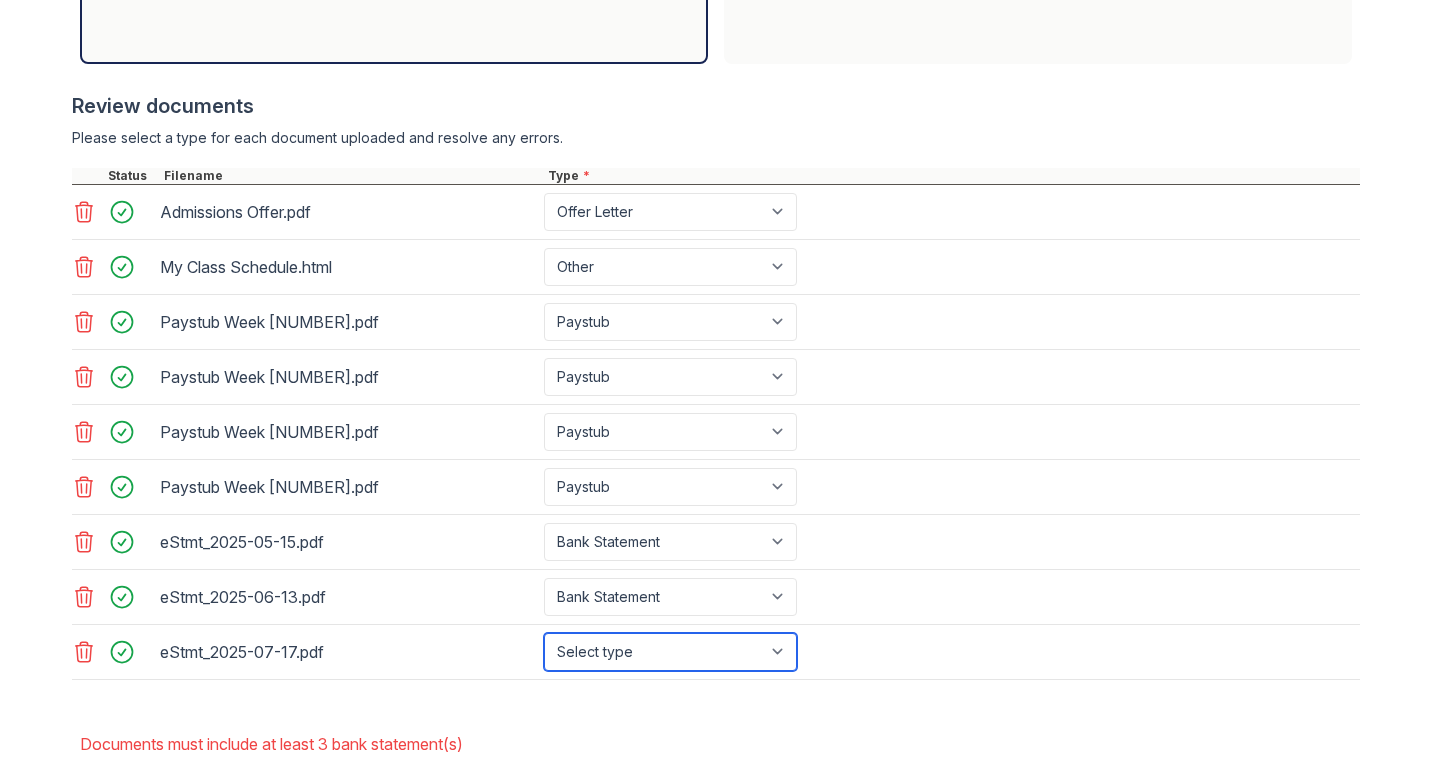 click on "Select type
Paystub
Bank Statement
Offer Letter
Tax Documents
Benefit Award Letter
Investment Account Statement
Other" at bounding box center [670, 652] 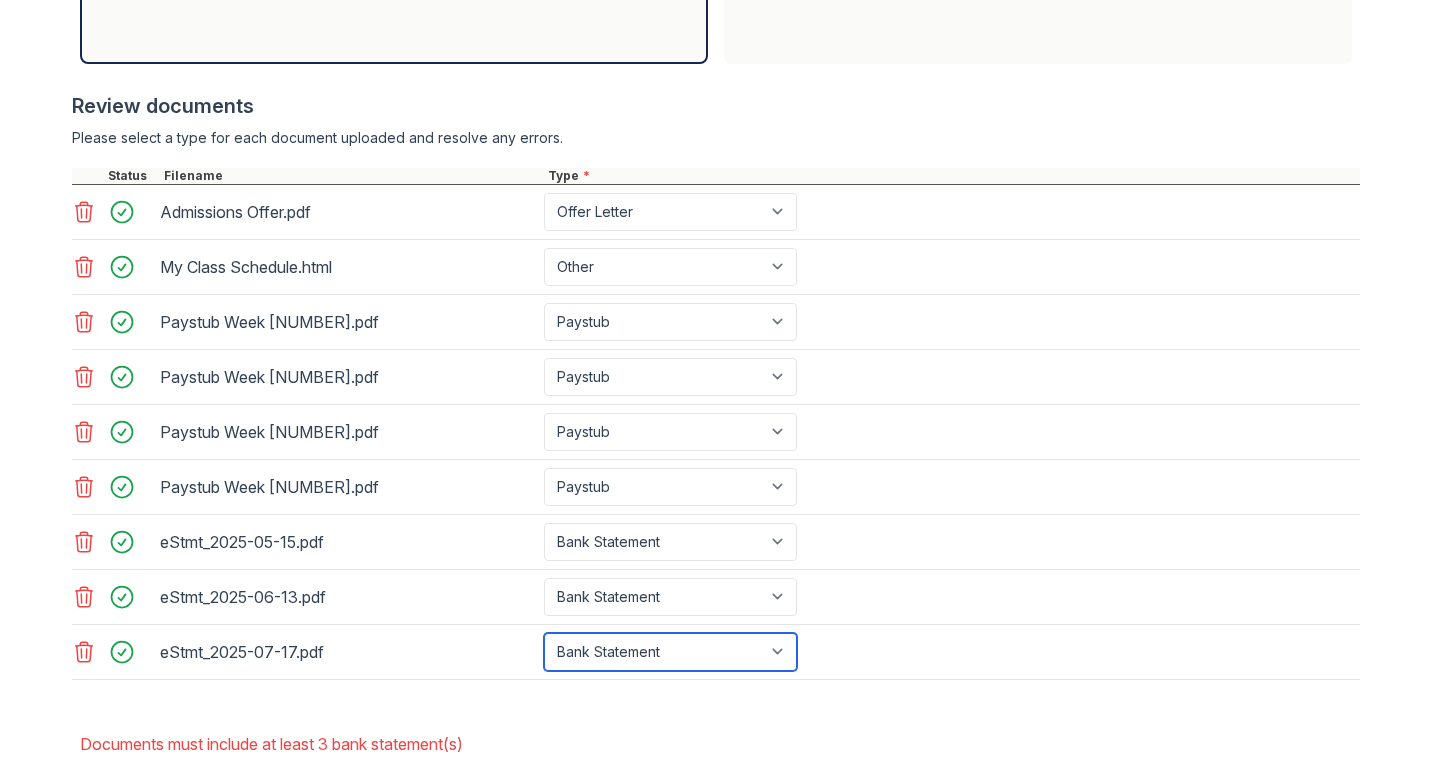 scroll, scrollTop: 862, scrollLeft: 0, axis: vertical 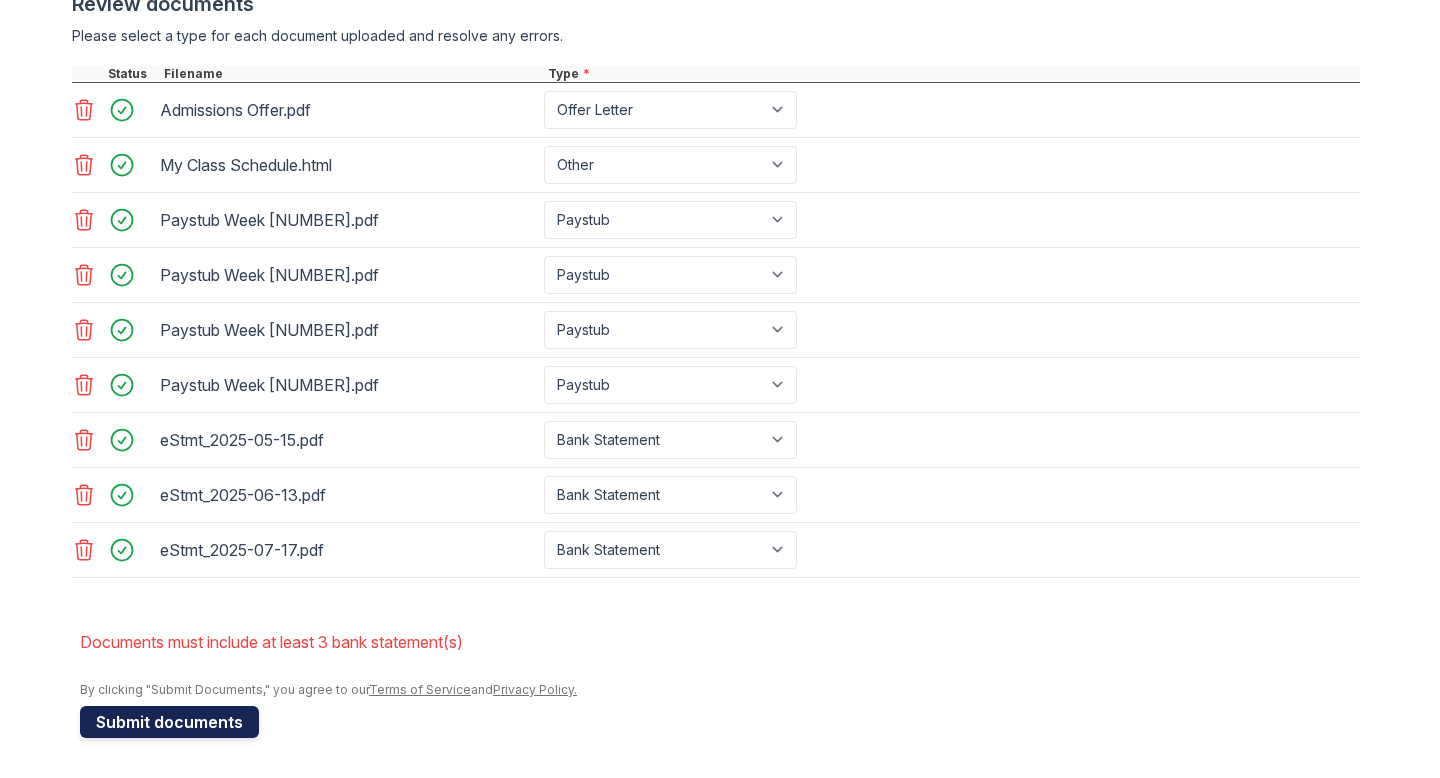 click on "Submit documents" at bounding box center (169, 722) 